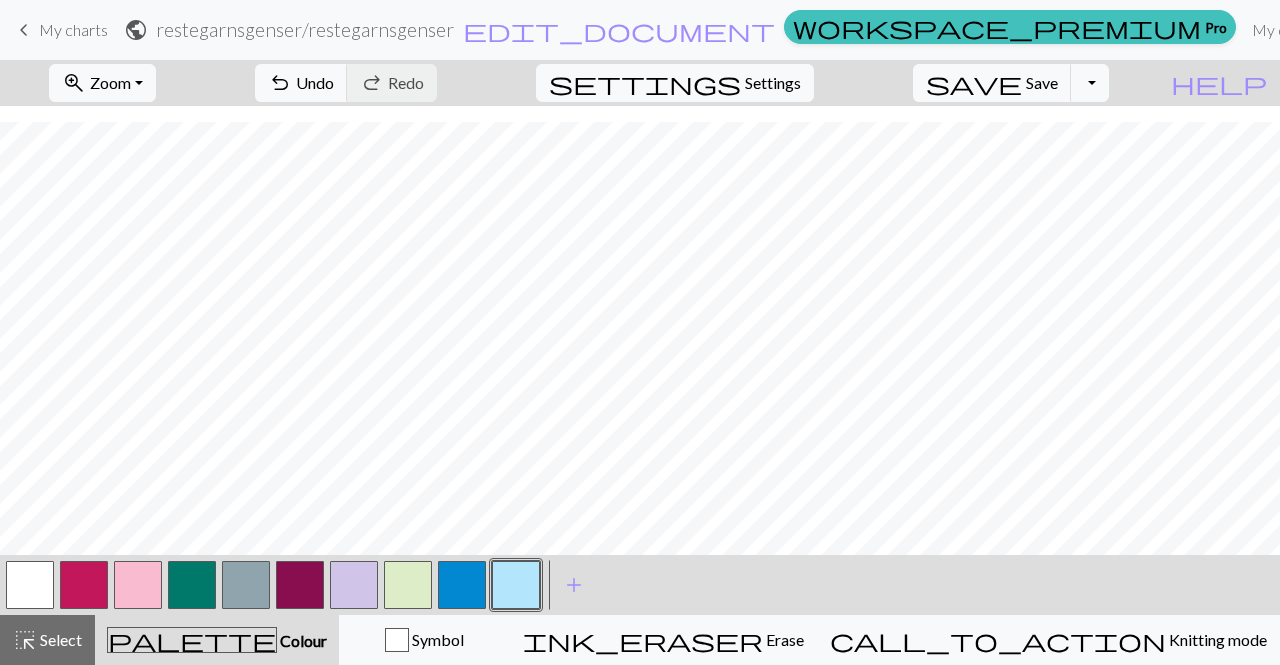 scroll, scrollTop: 0, scrollLeft: 0, axis: both 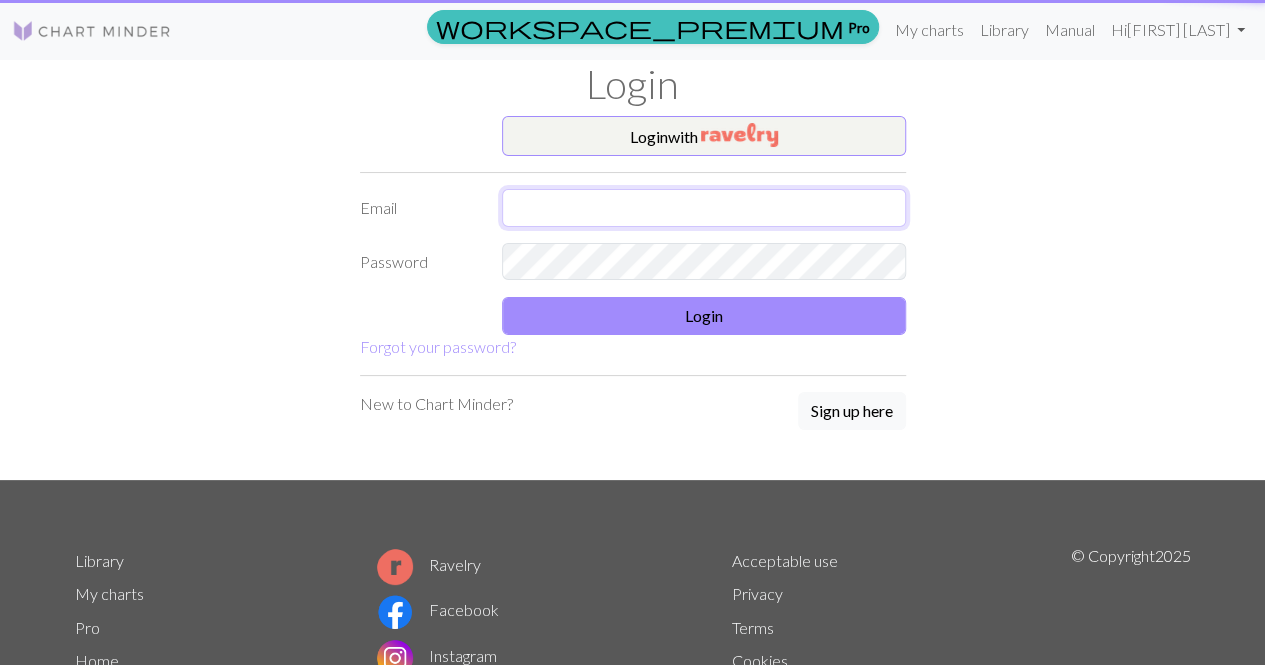 type on "stephaniebach@hotmail.com" 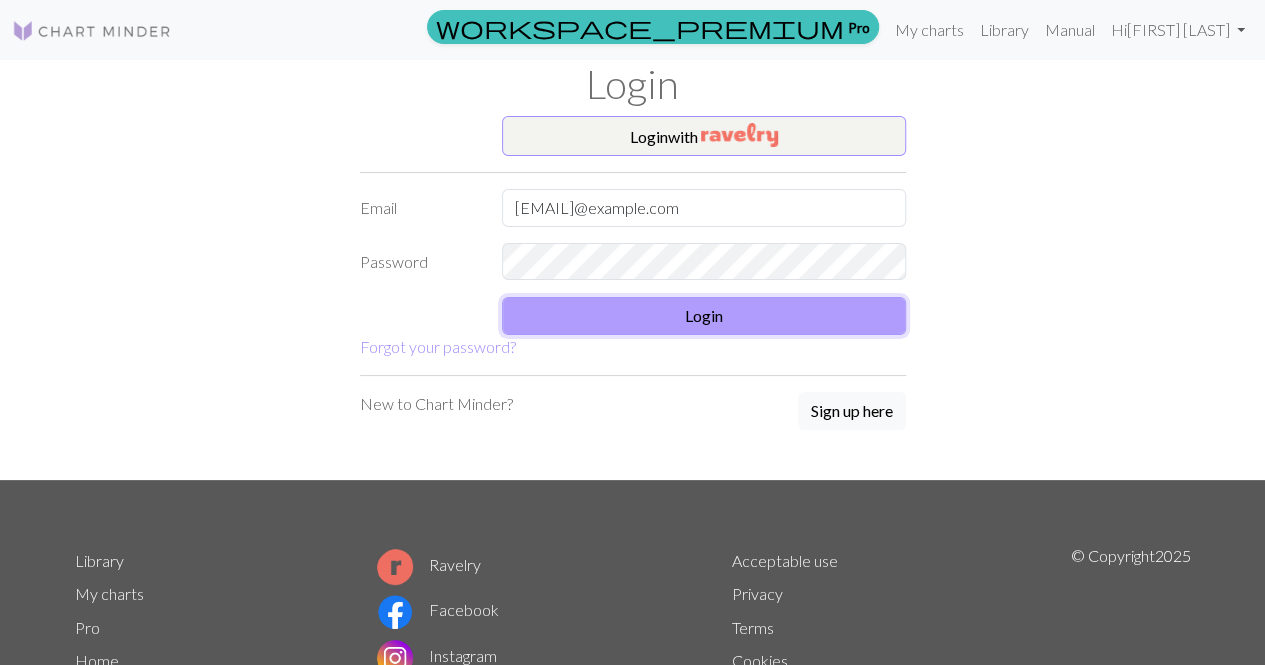 click on "Login" at bounding box center [704, 316] 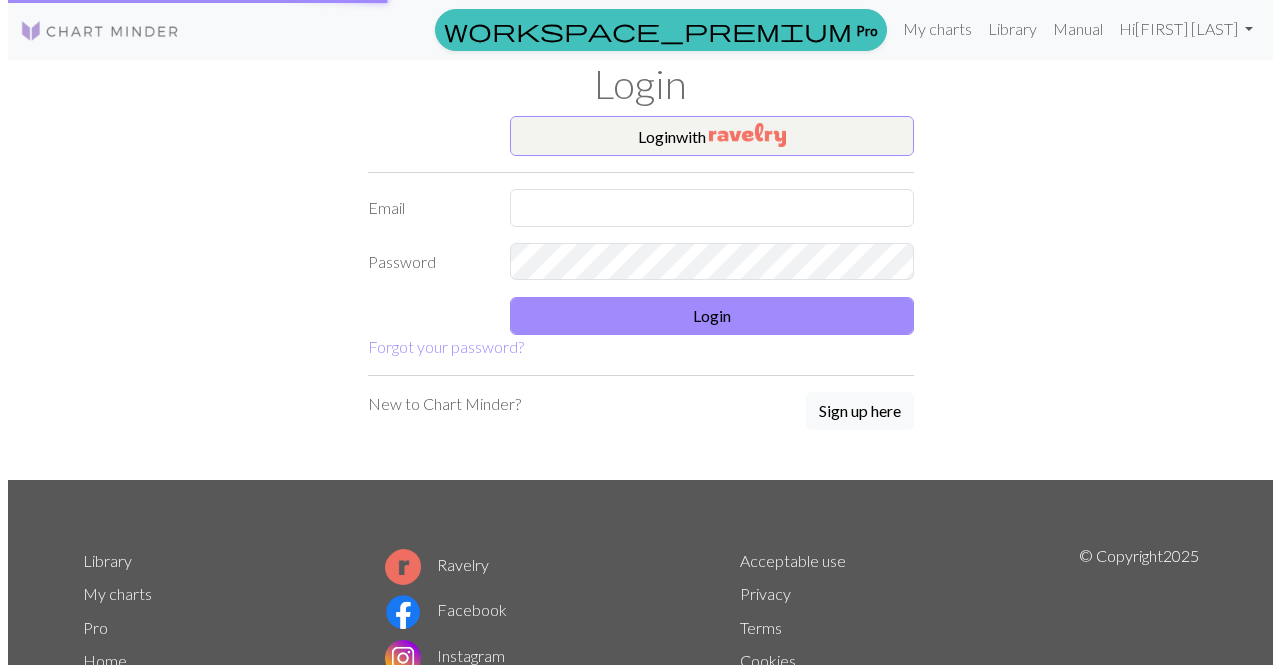 scroll, scrollTop: 0, scrollLeft: 0, axis: both 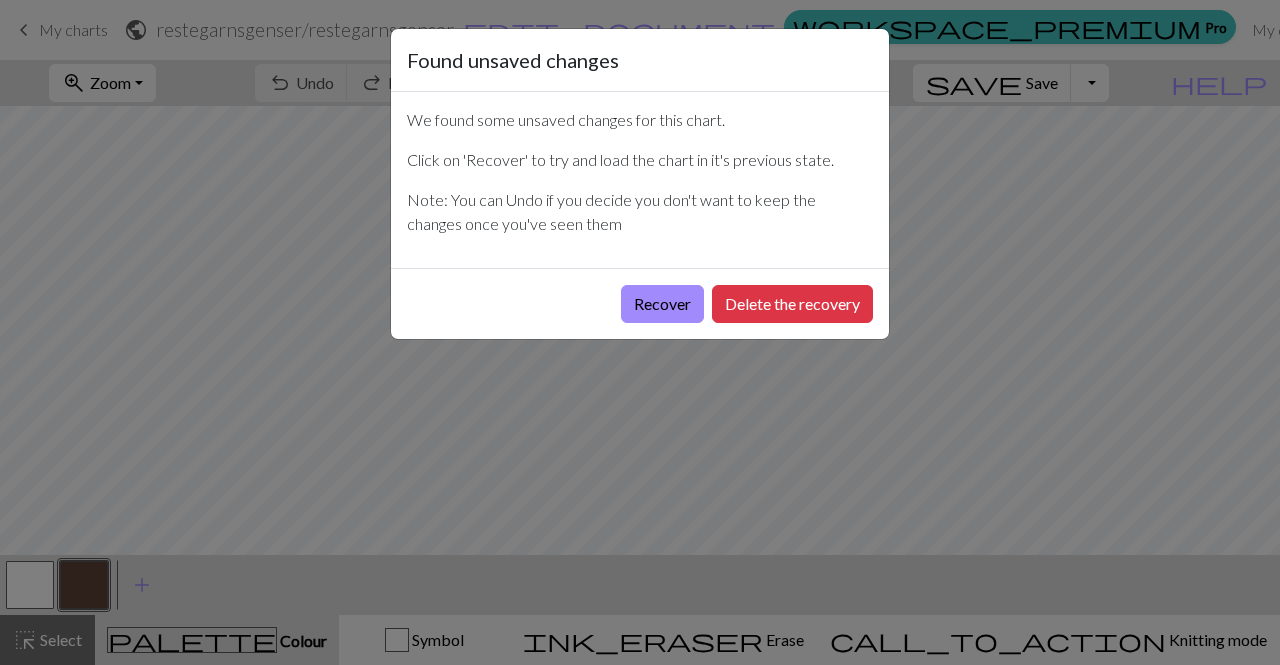 click on "Found unsaved changes We found some unsaved changes for this chart. Click on 'Recover' to try and load the chart in it's previous state. Note: You can Undo if you decide you don't want to keep the changes once you've seen them Recover   Delete the recovery" at bounding box center [640, 332] 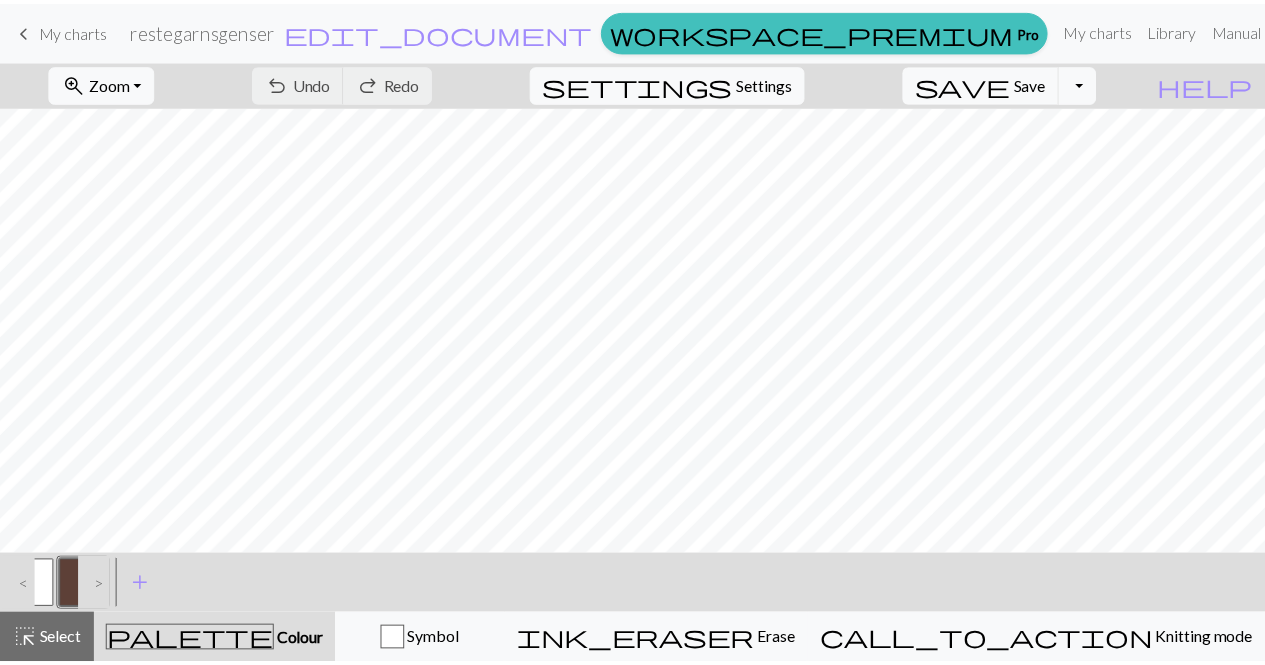 scroll, scrollTop: 0, scrollLeft: 0, axis: both 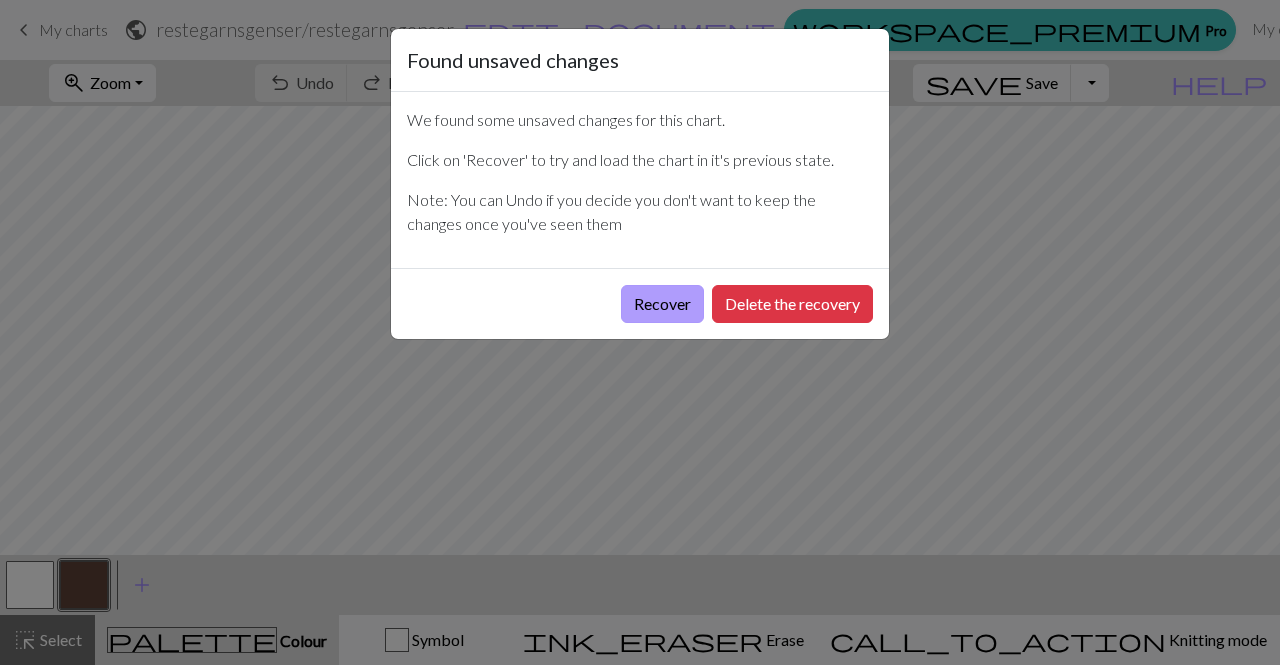 click on "Recover" at bounding box center (662, 304) 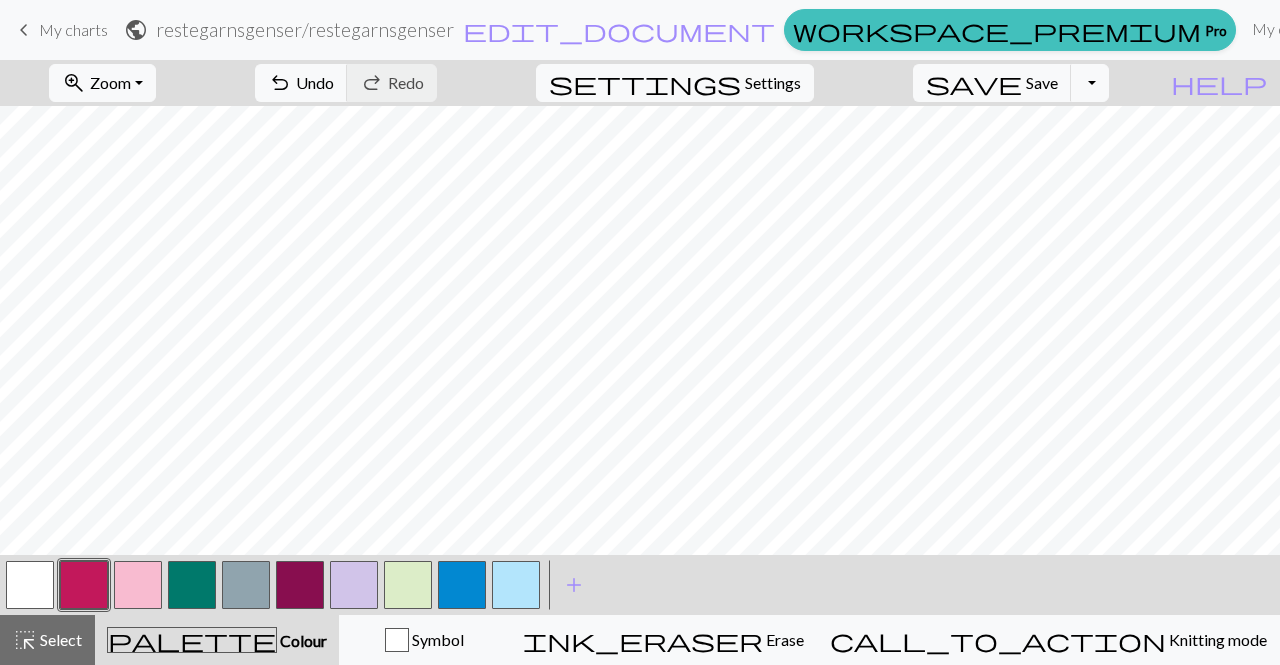 click on "keyboard_arrow_left   My charts" at bounding box center (60, 30) 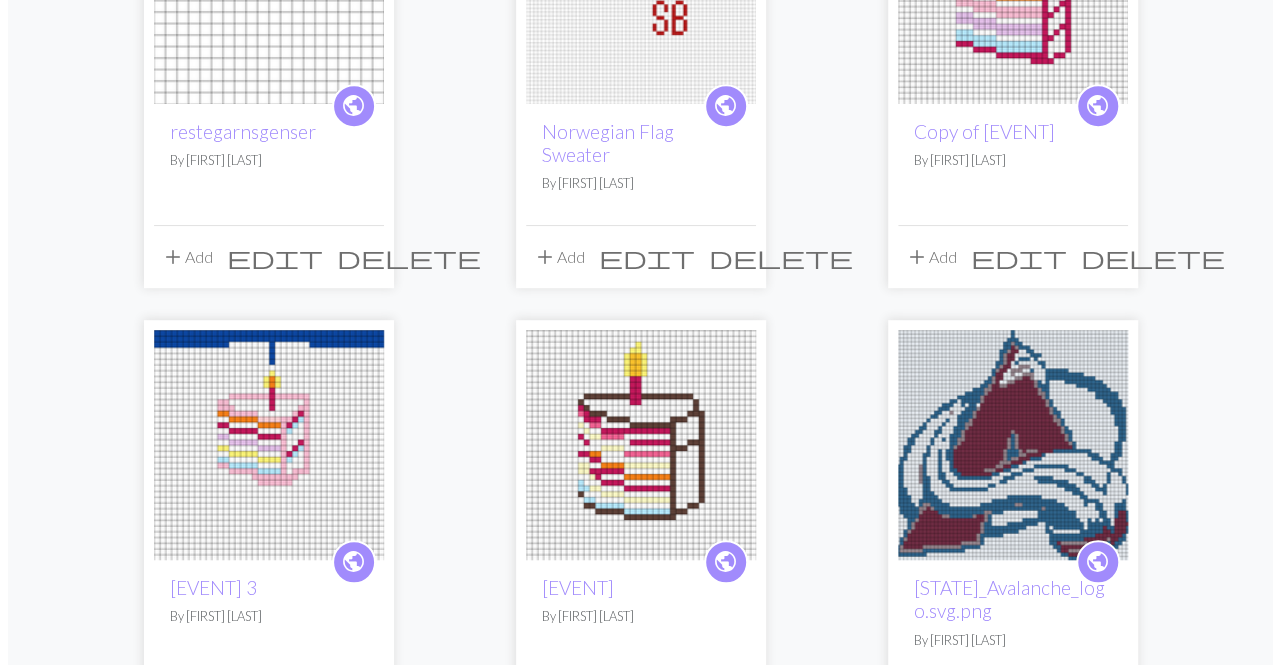 scroll, scrollTop: 0, scrollLeft: 0, axis: both 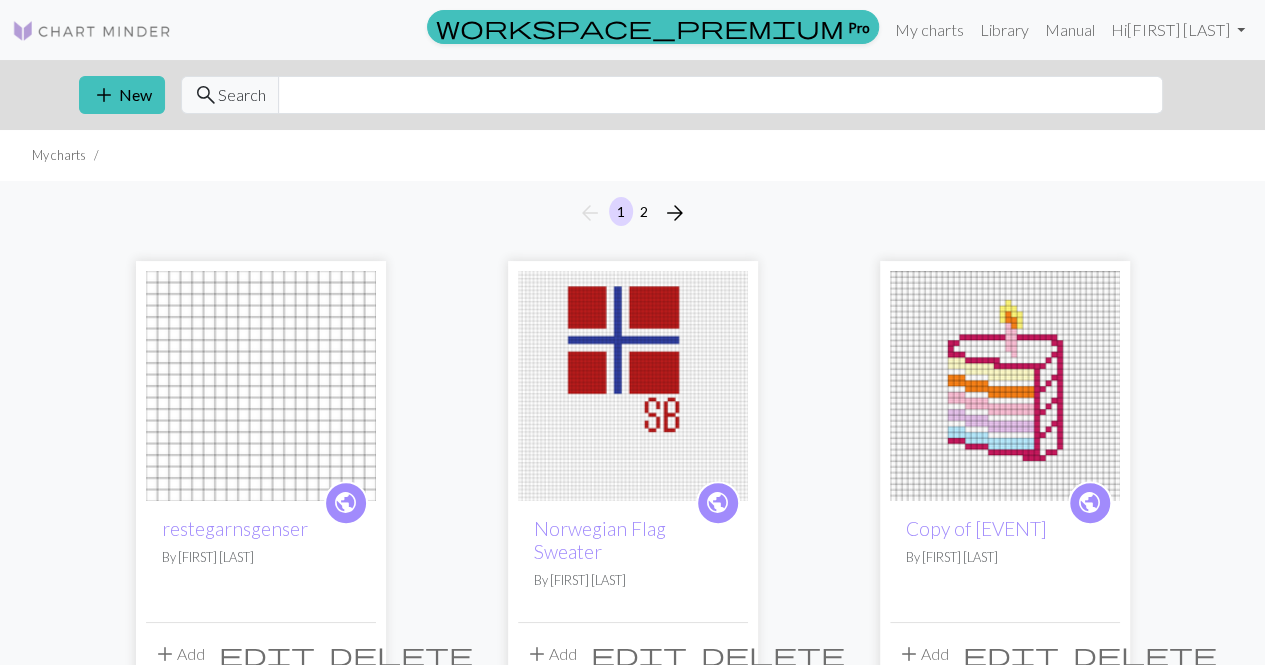 click at bounding box center (261, 386) 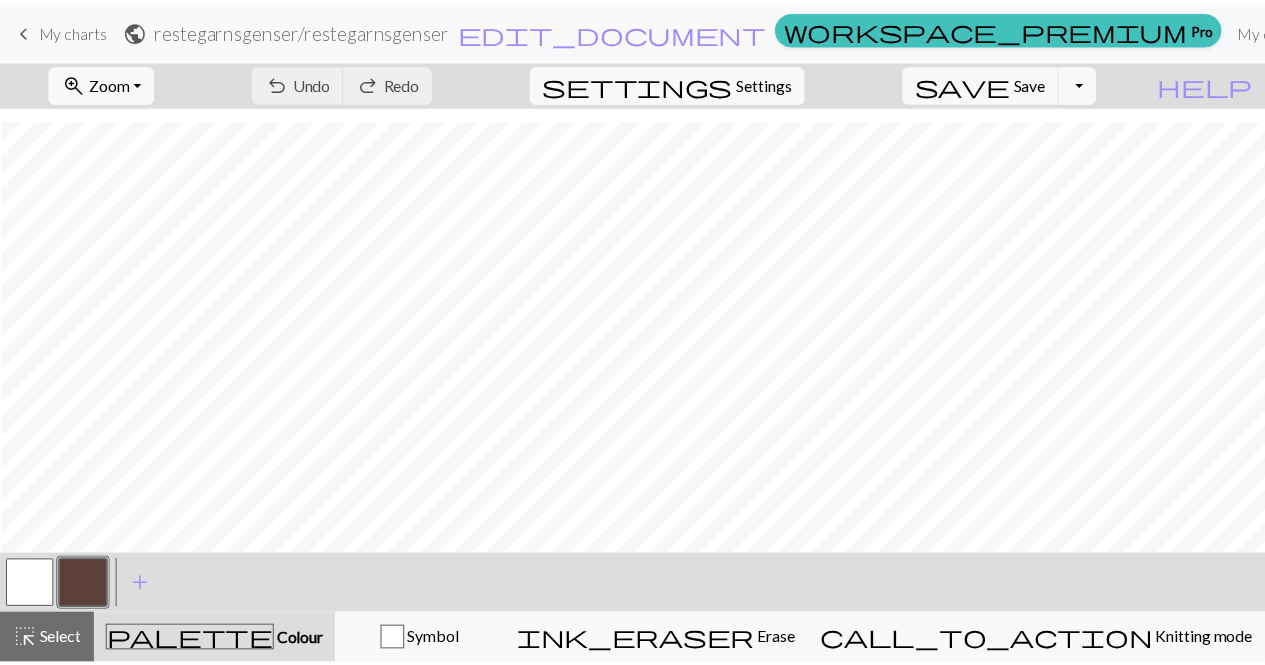scroll, scrollTop: 55, scrollLeft: 1, axis: both 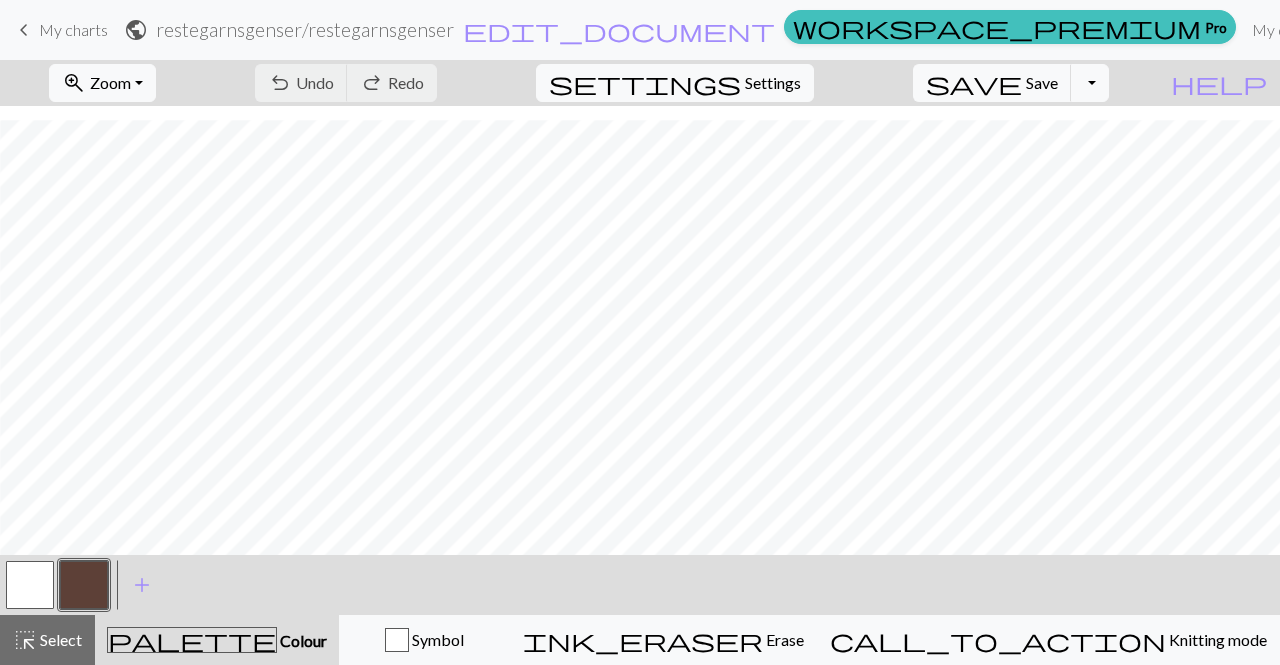 click on "undo Undo Undo redo Redo Redo" at bounding box center [346, 83] 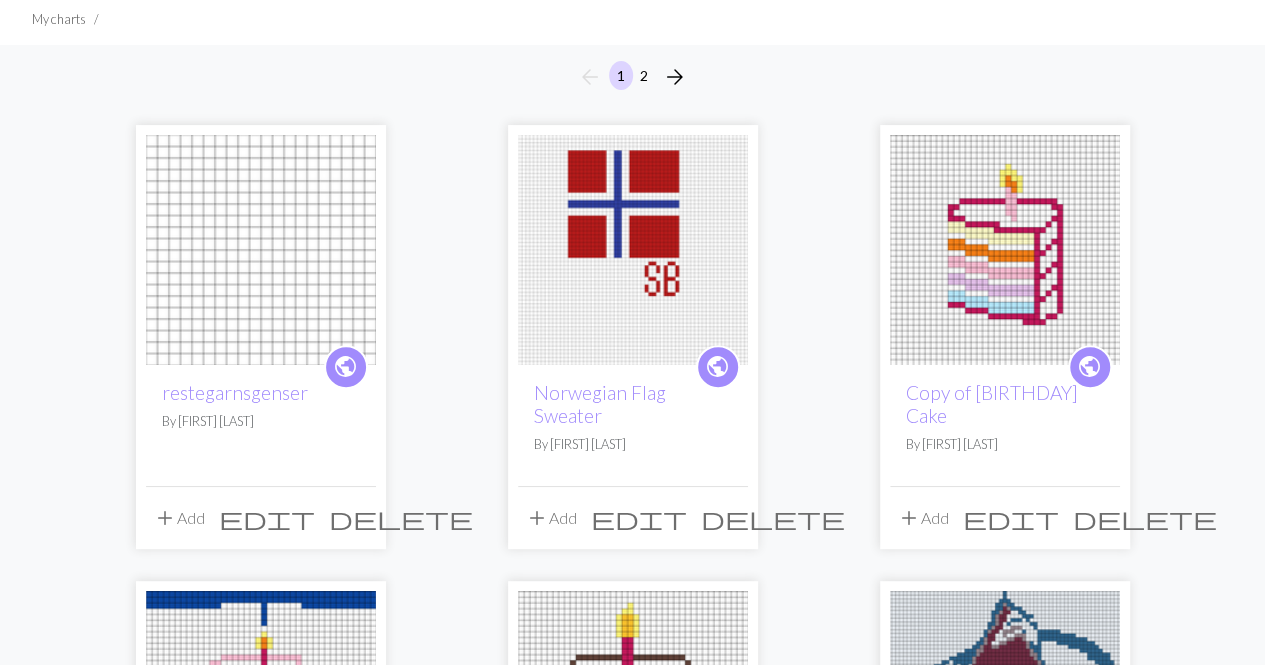 scroll, scrollTop: 144, scrollLeft: 0, axis: vertical 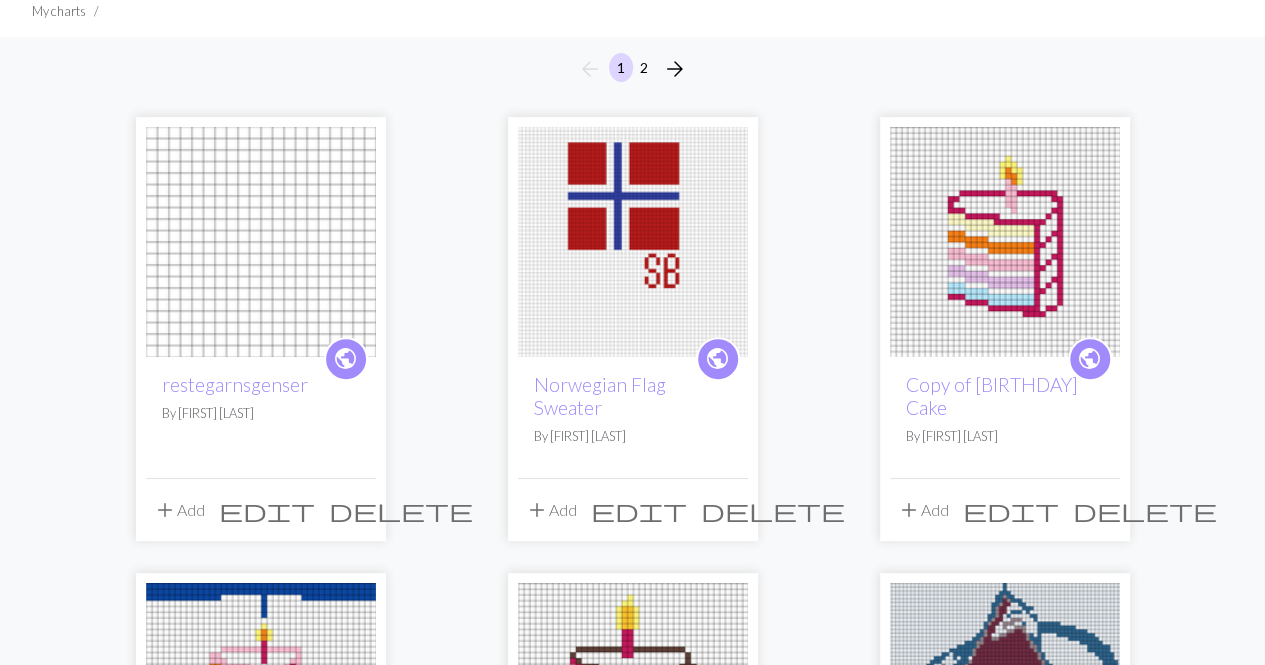 click on "delete" at bounding box center (401, 510) 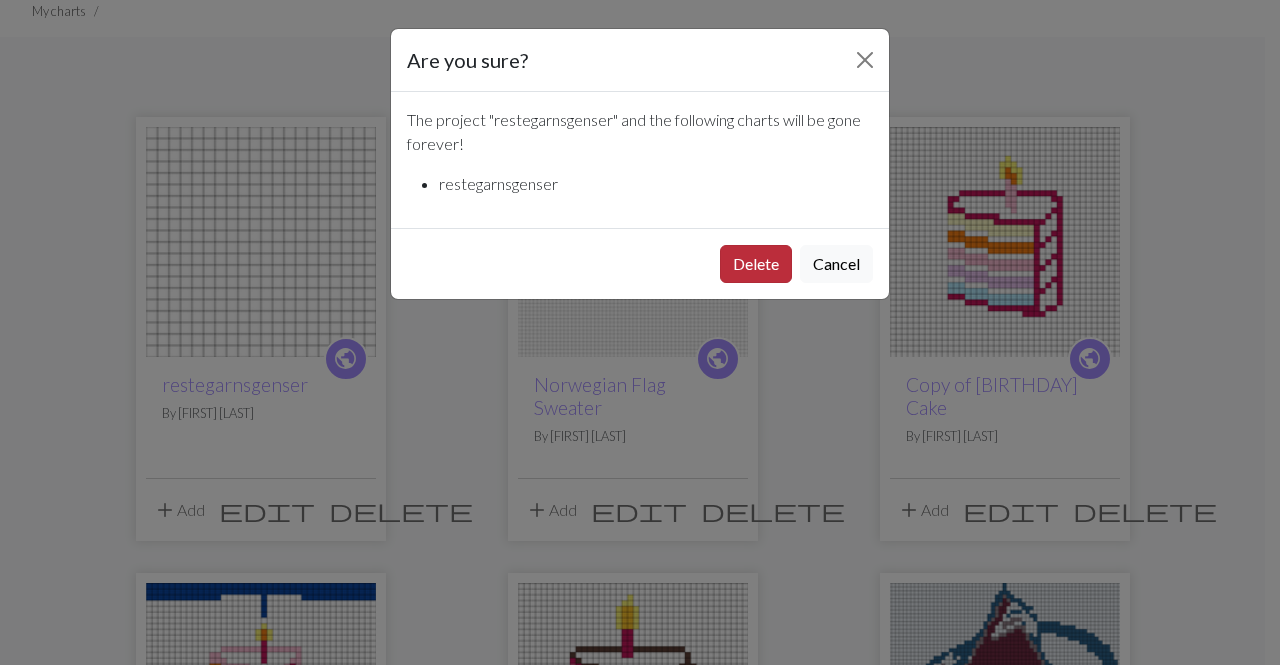 click on "Delete" at bounding box center [756, 264] 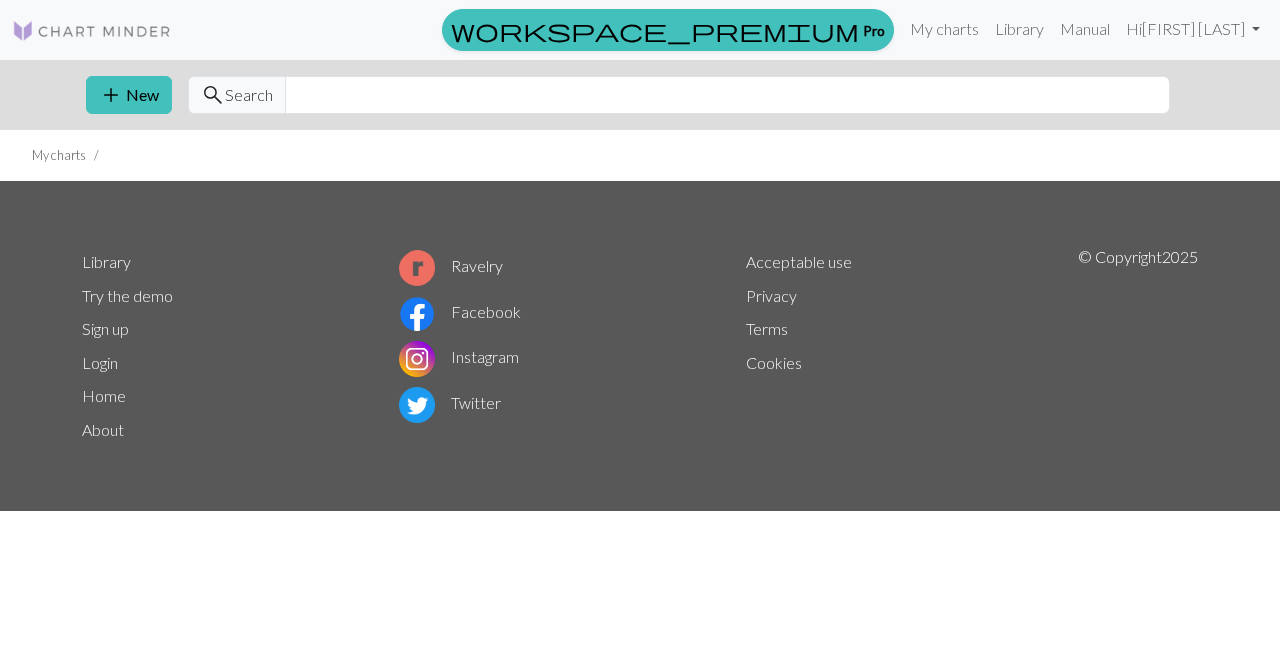 scroll, scrollTop: 0, scrollLeft: 0, axis: both 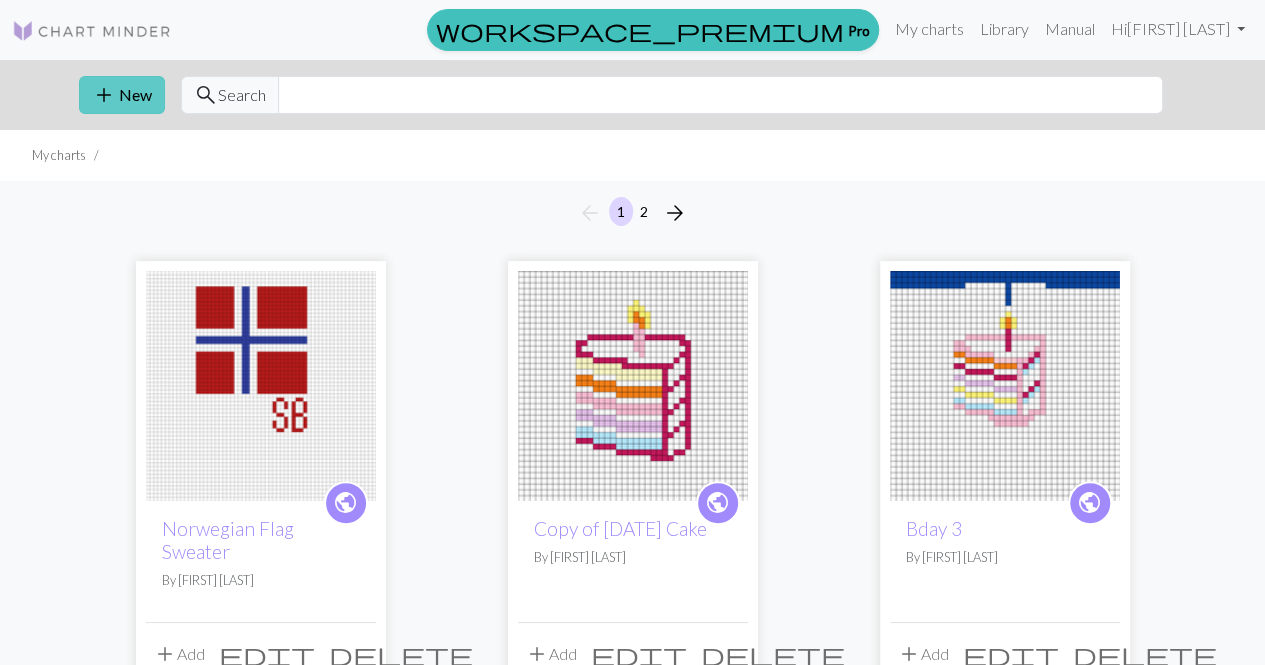 click on "add   New" at bounding box center (122, 95) 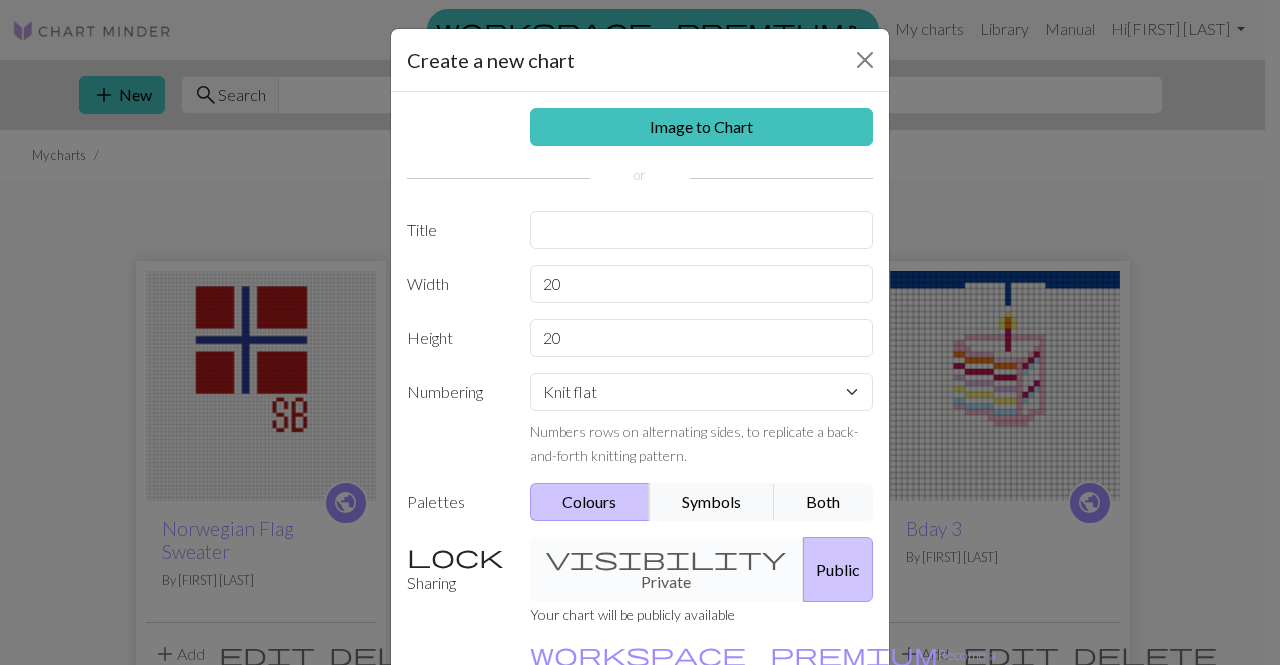 click on "Public" at bounding box center (838, 569) 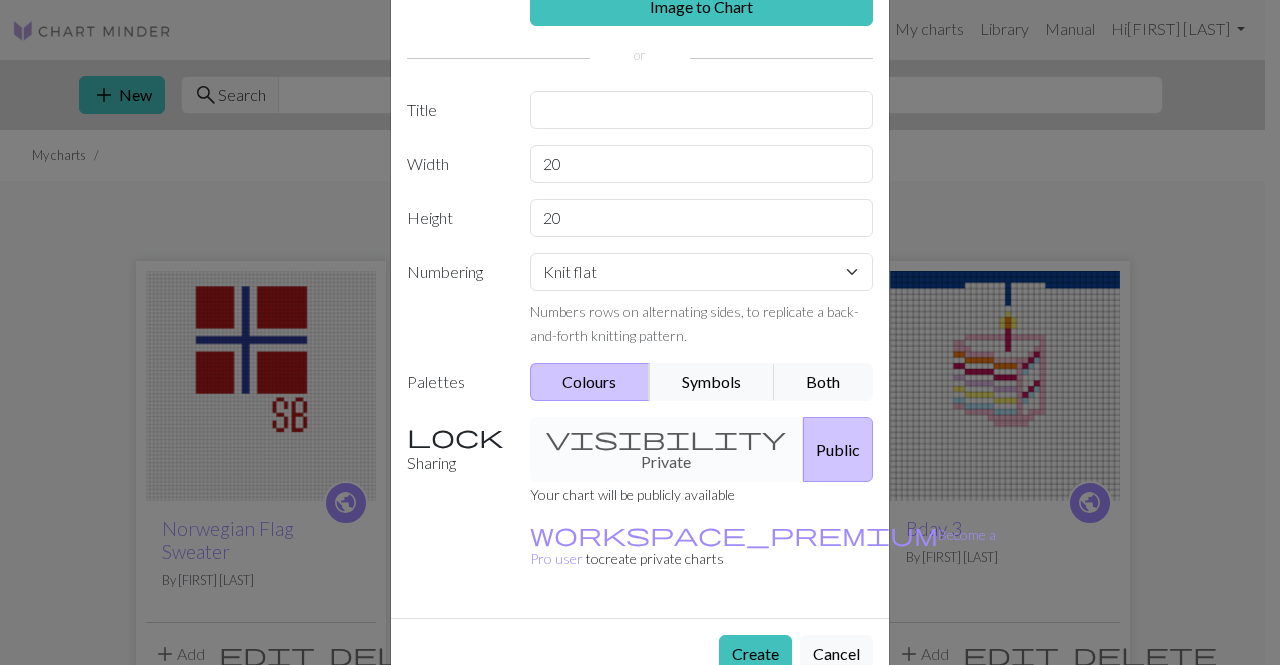 scroll, scrollTop: 120, scrollLeft: 0, axis: vertical 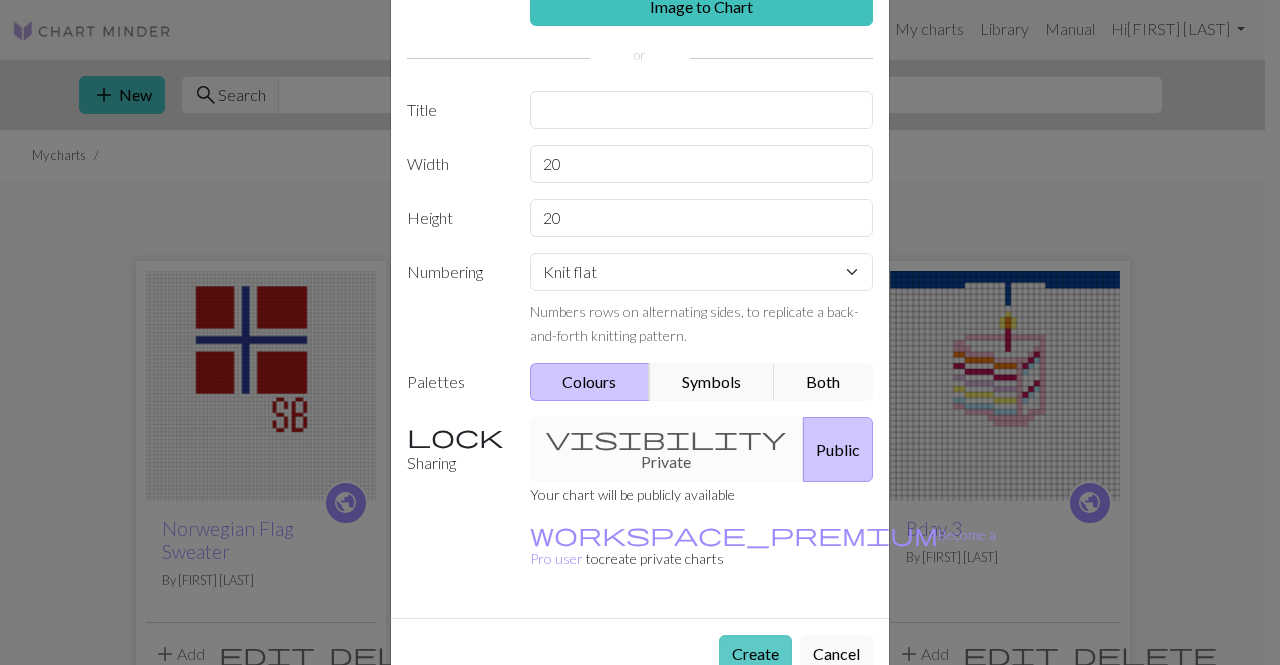 click on "Create" at bounding box center [755, 654] 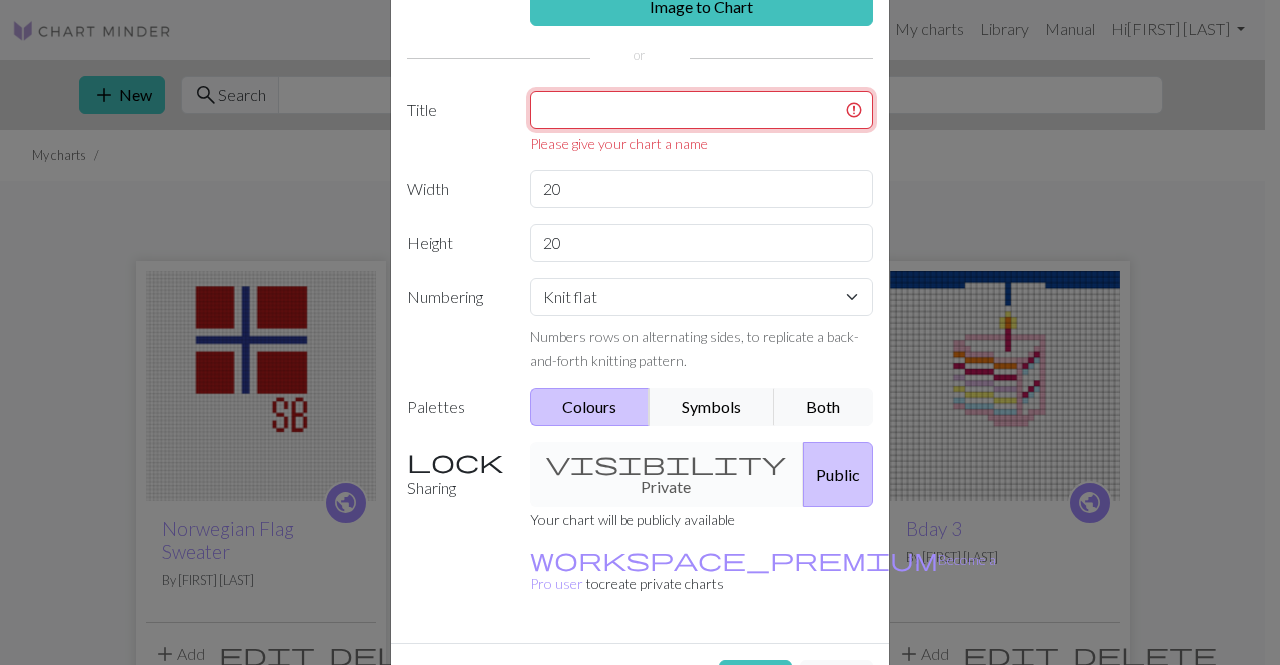 click at bounding box center (702, 110) 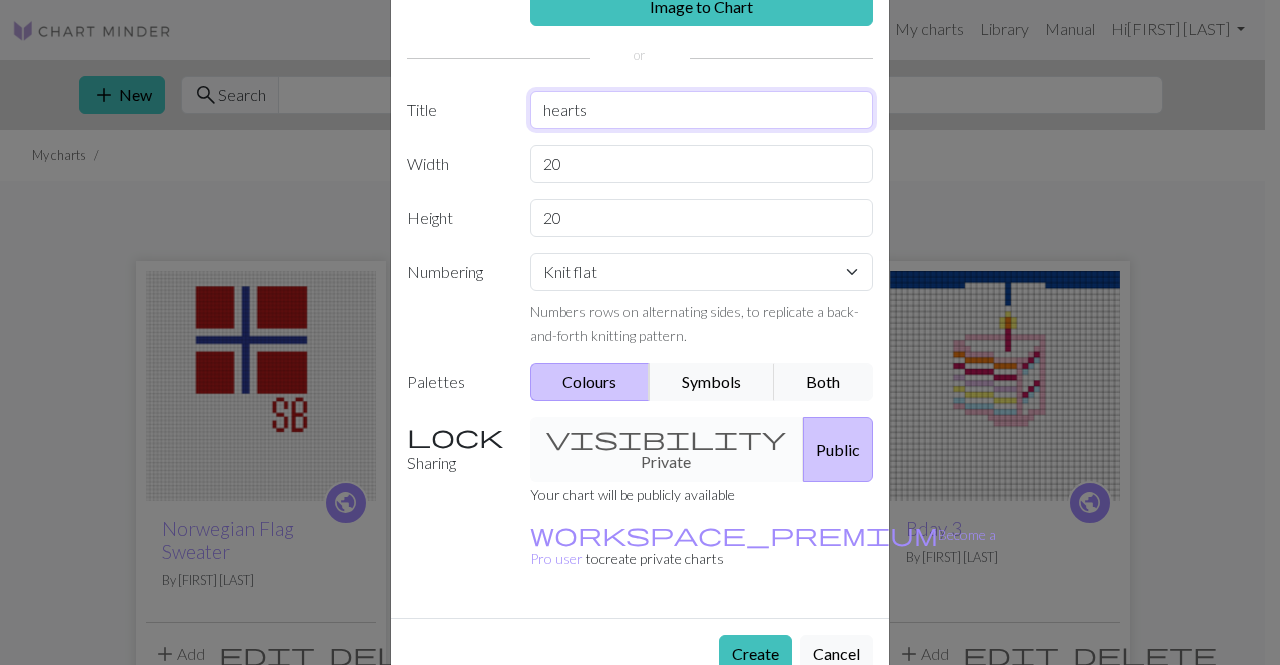type on "hearts" 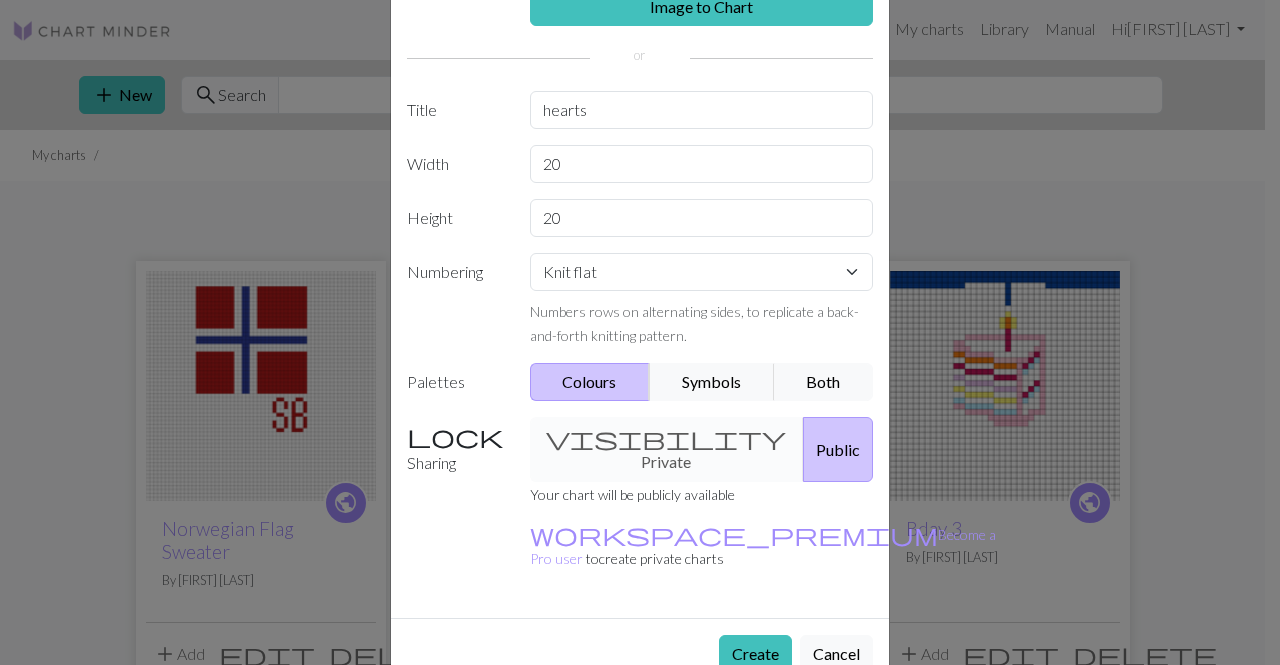 click on "Create Cancel" at bounding box center (640, 653) 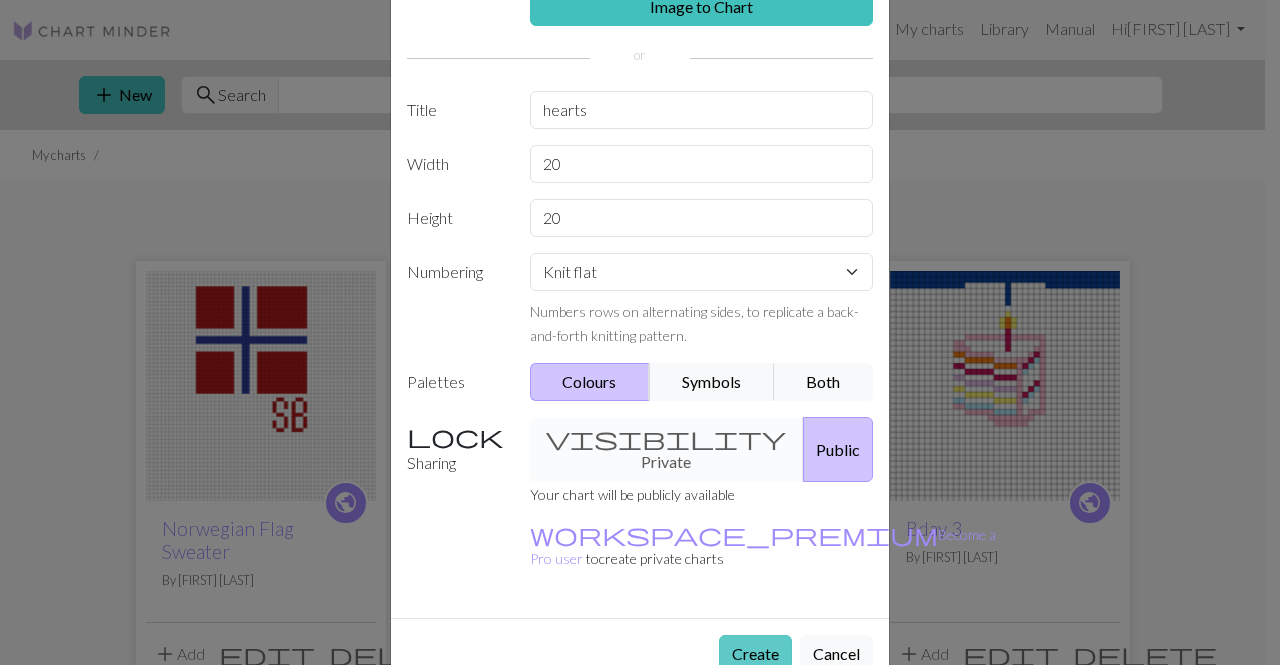 click on "Create" at bounding box center [755, 654] 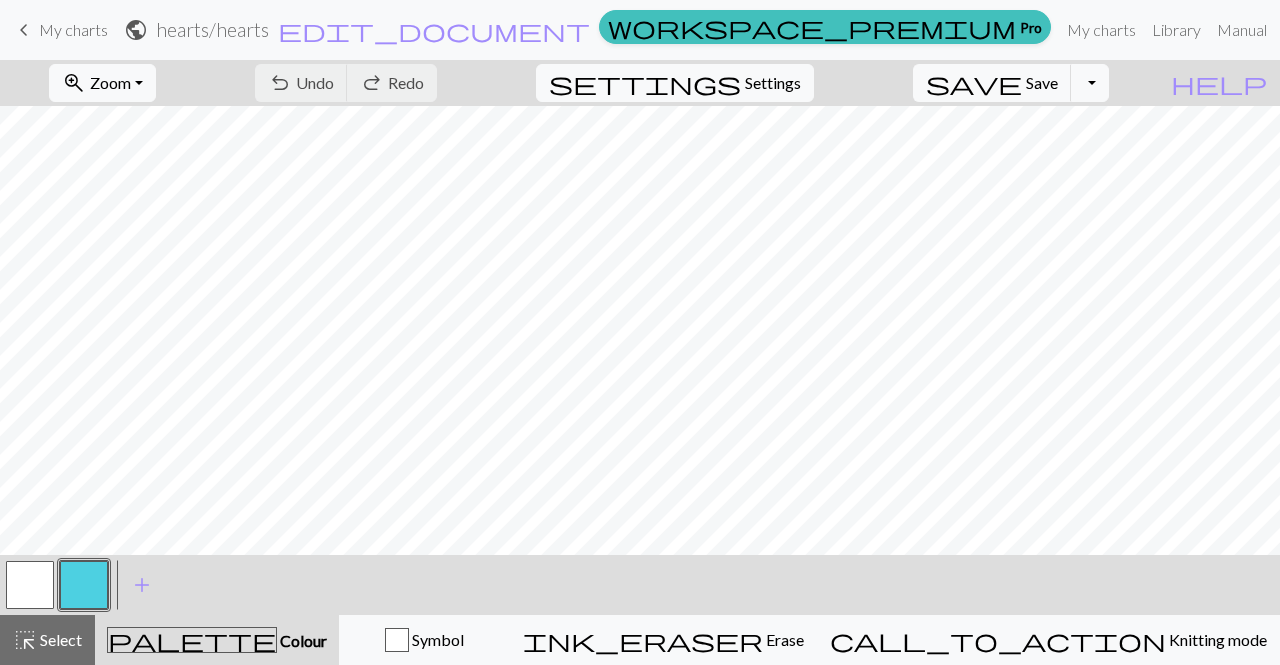 click at bounding box center (84, 585) 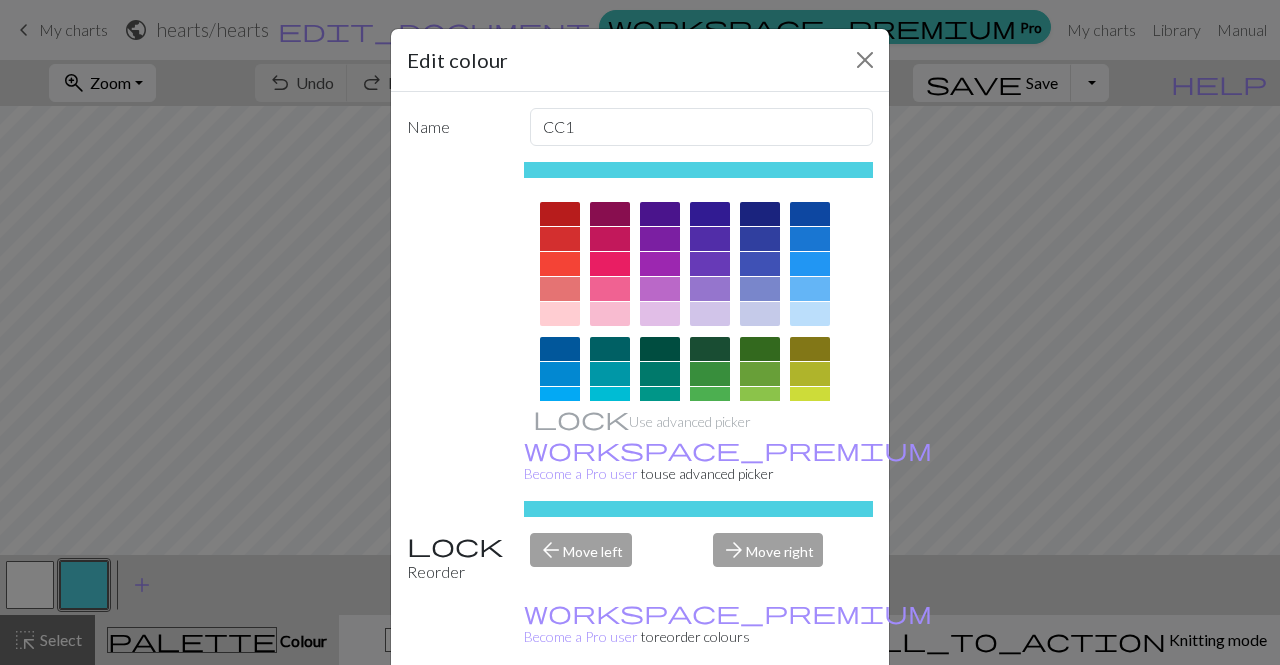 click at bounding box center (610, 264) 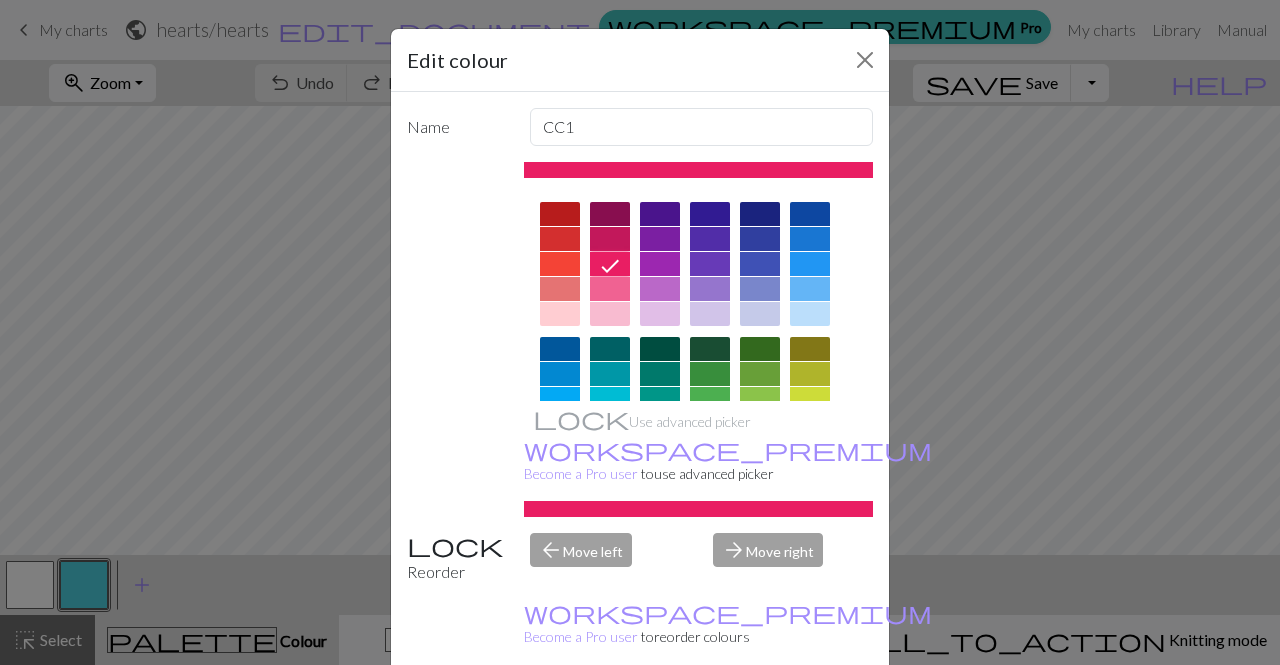 click on "Done" at bounding box center (760, 716) 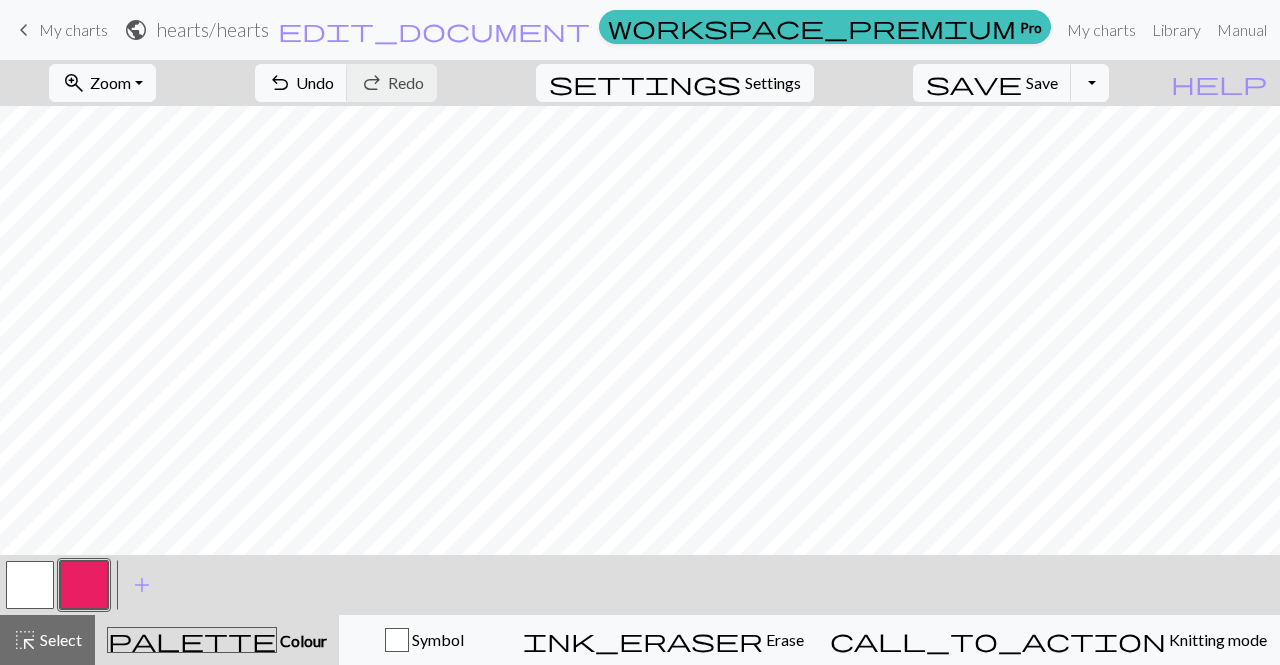 click on "save Save Save Toggle Dropdown file_copy  Save a copy save_alt  Download" at bounding box center [1011, 83] 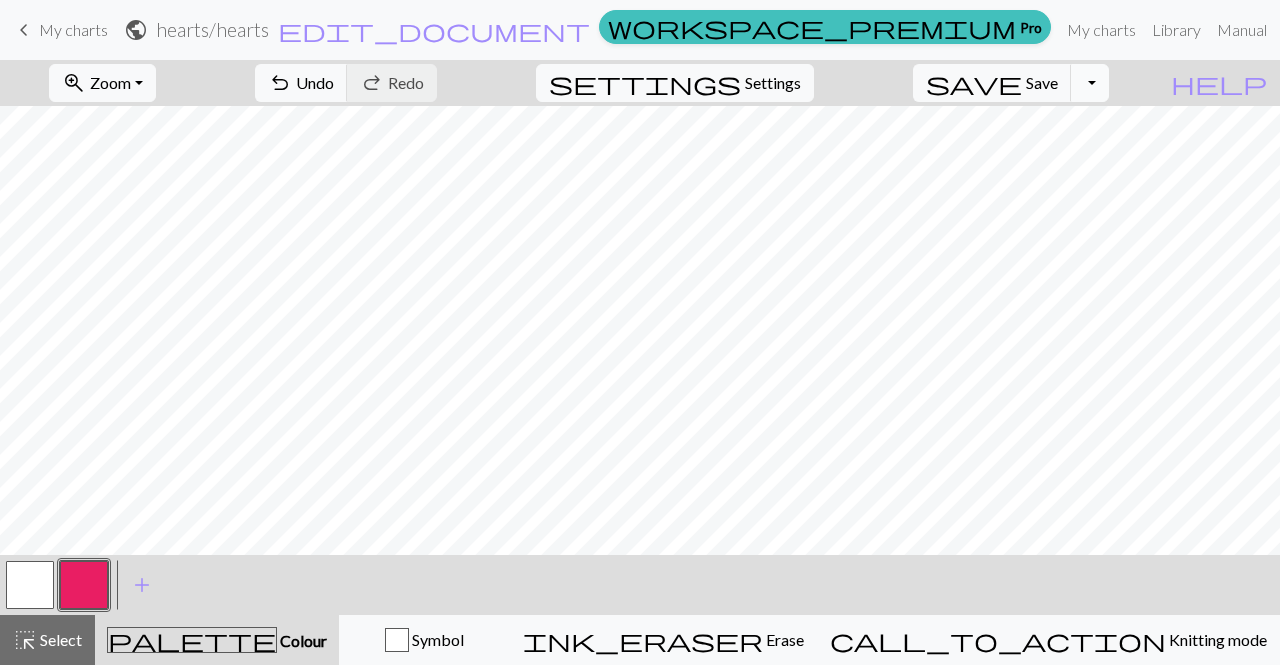click on "Toggle Dropdown" at bounding box center (1090, 83) 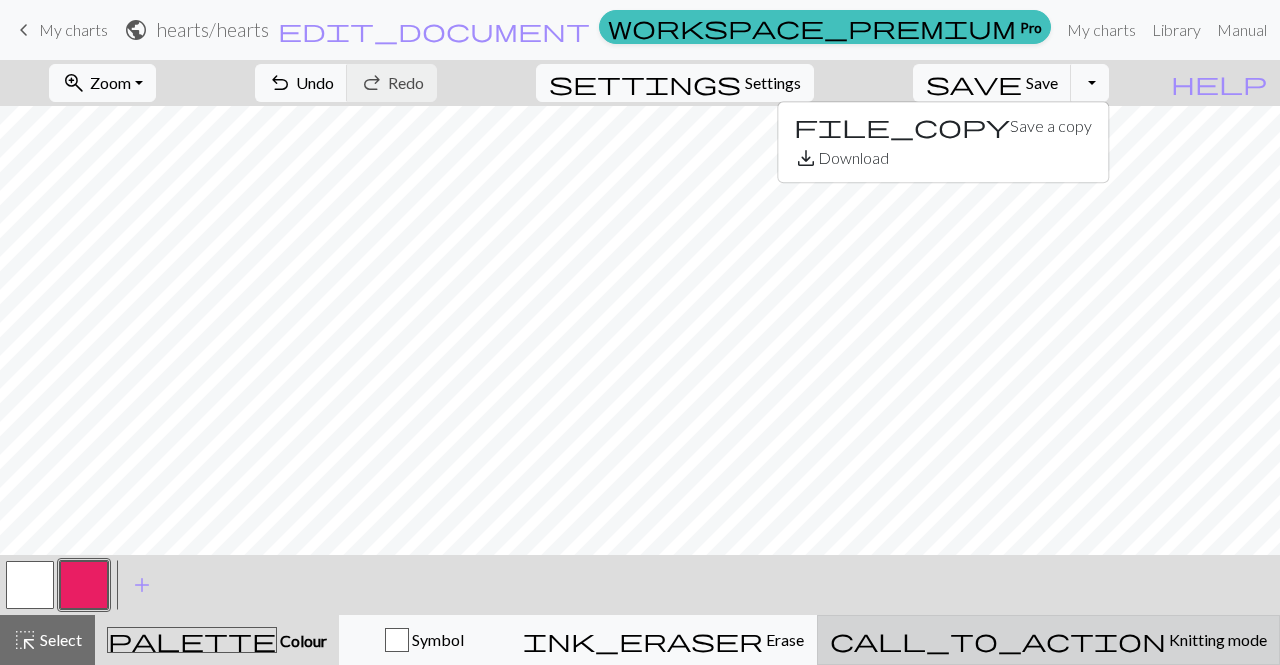 click on "call_to_action   Knitting mode   Knitting mode" at bounding box center [1048, 640] 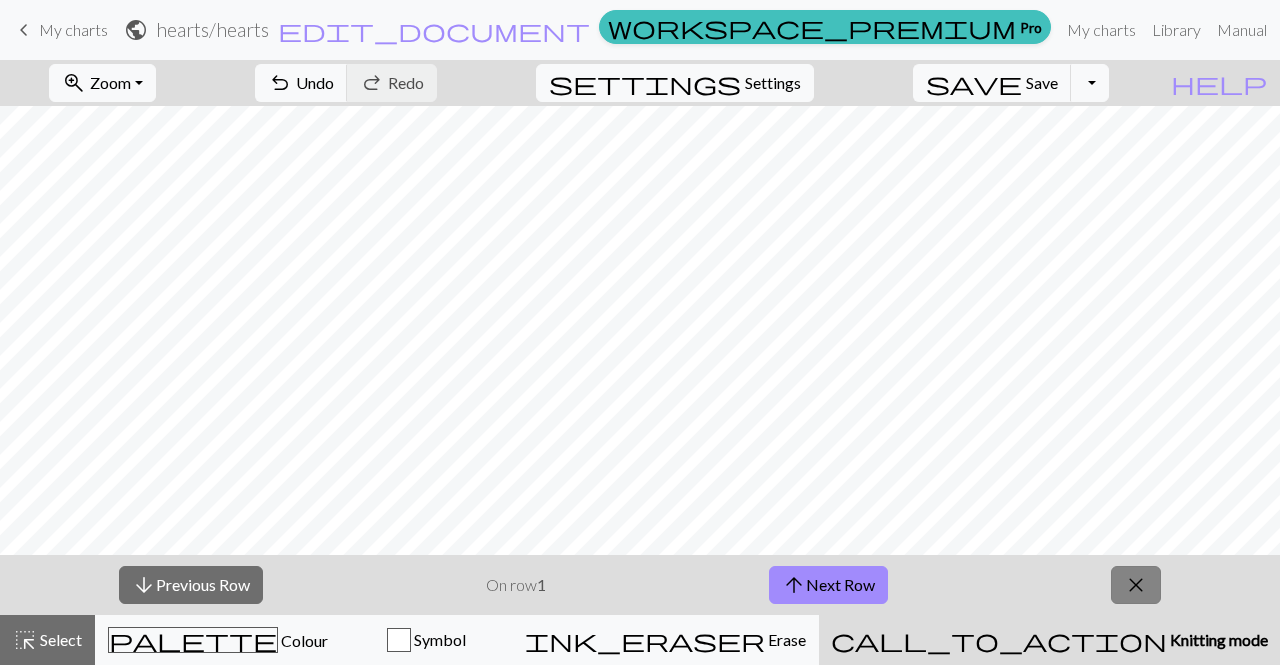 click on "close" at bounding box center [1136, 585] 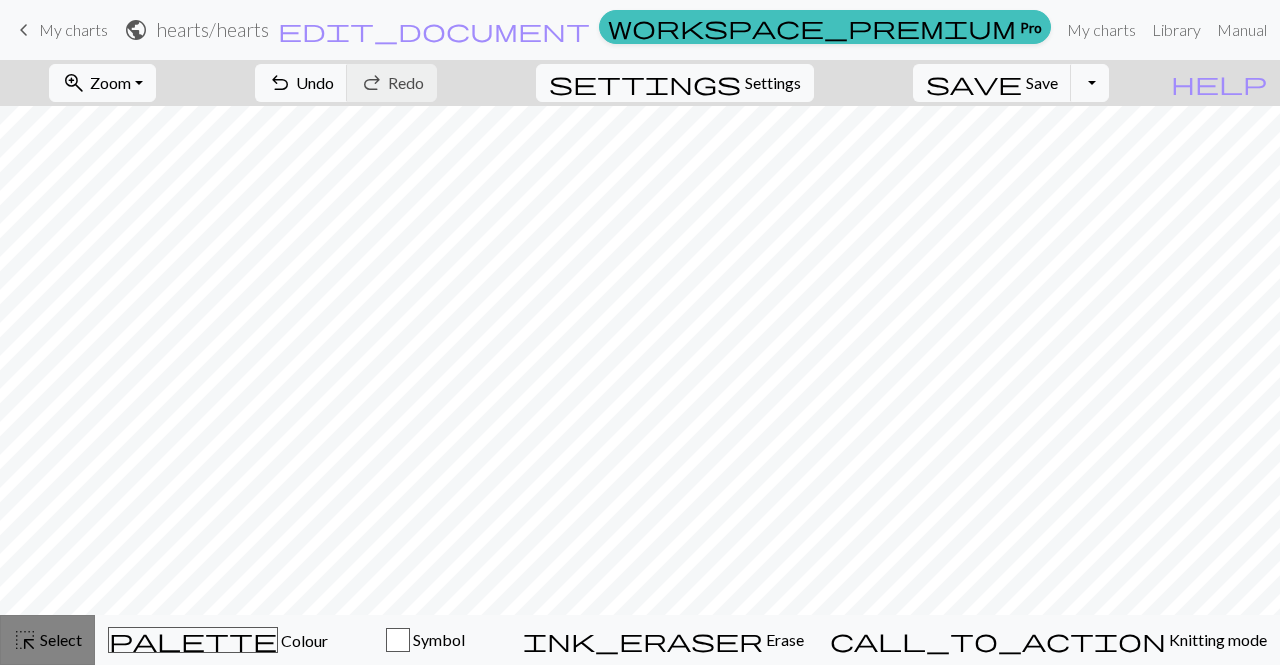 click on "Select" at bounding box center [59, 639] 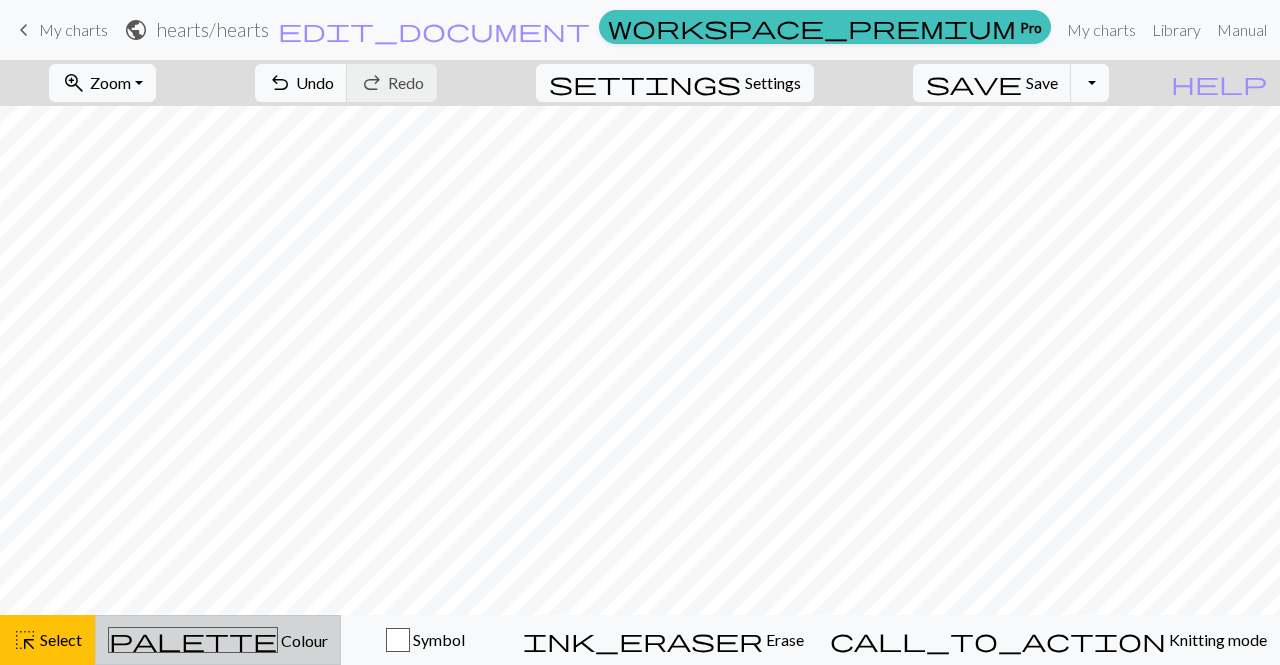 click on "palette   Colour   Colour" at bounding box center [218, 640] 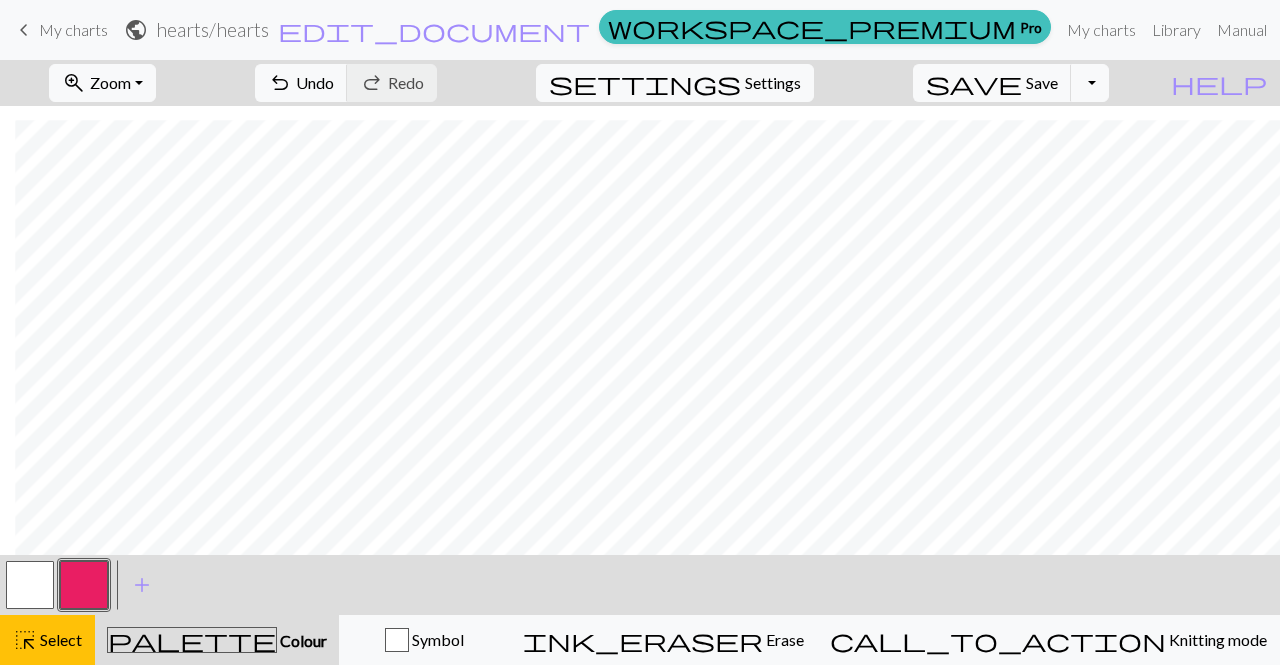 scroll, scrollTop: 0, scrollLeft: 15, axis: horizontal 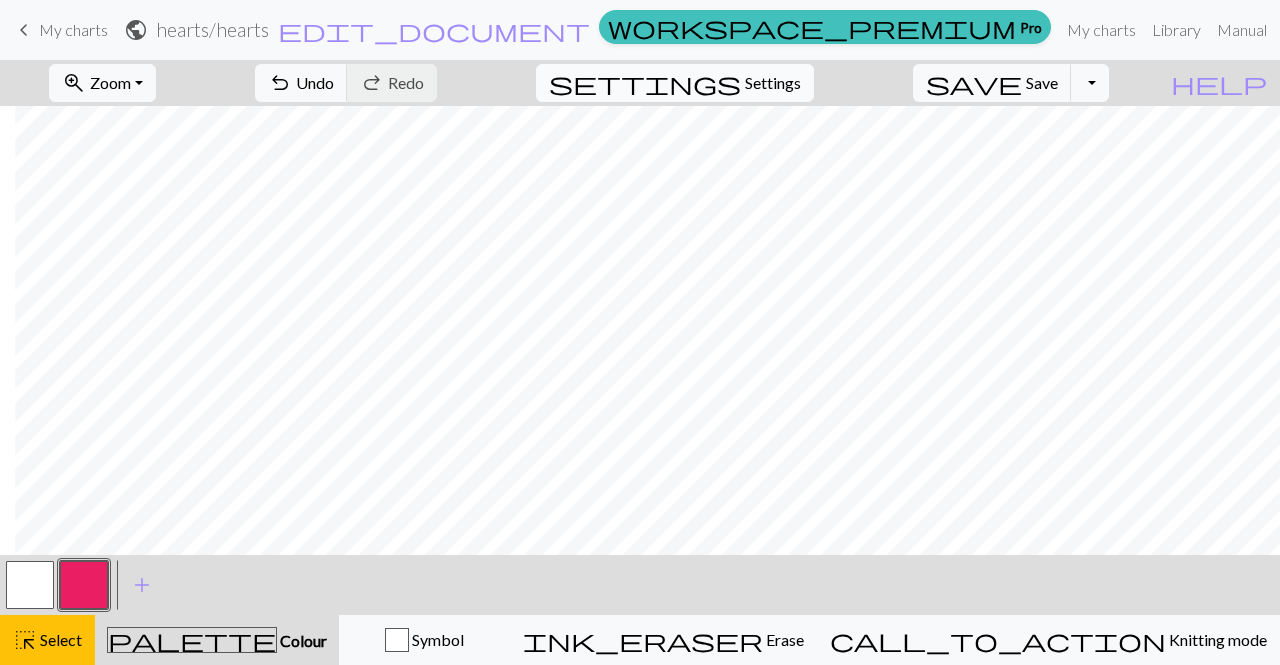 click on "Settings" at bounding box center [773, 83] 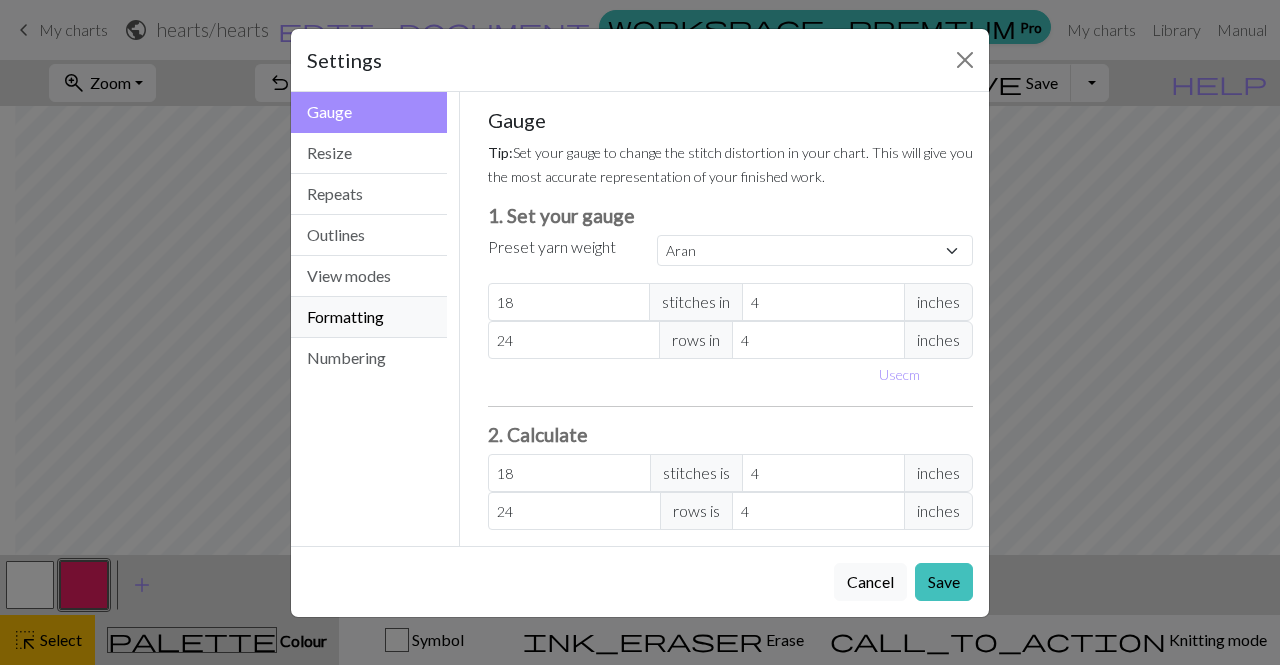 click on "Formatting" at bounding box center [369, 317] 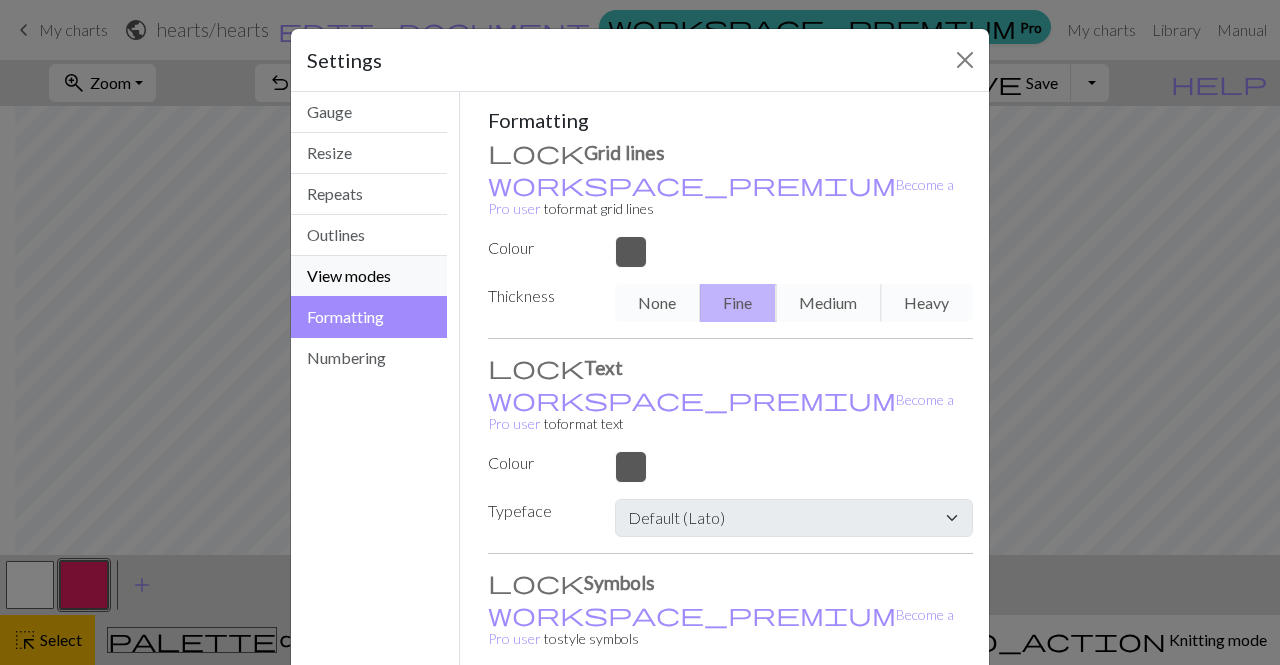 click on "View modes" at bounding box center [369, 276] 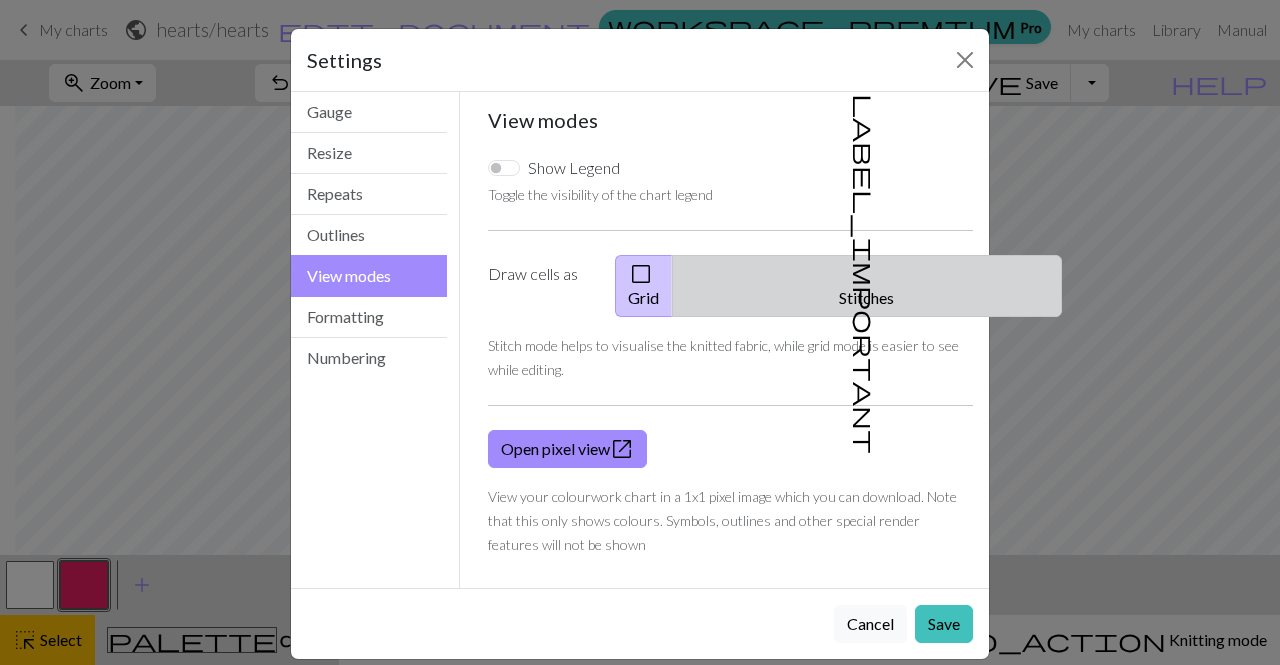 click on "label_important Stitches" at bounding box center [867, 286] 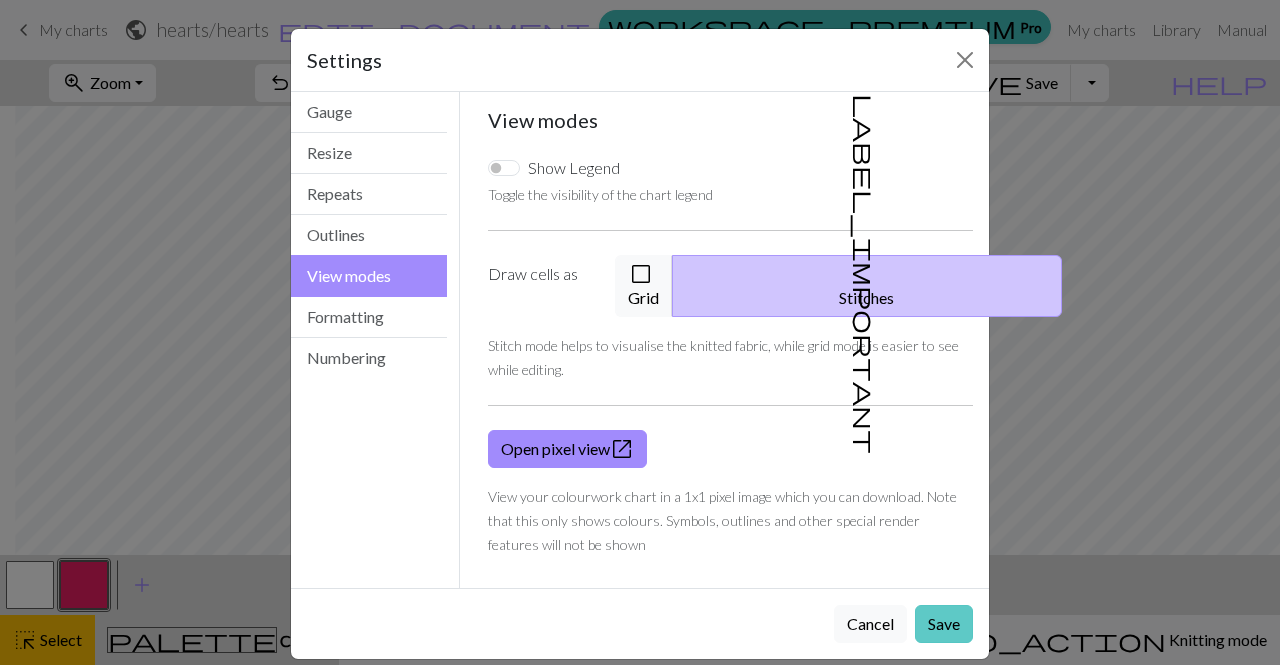 click on "Save" at bounding box center [944, 624] 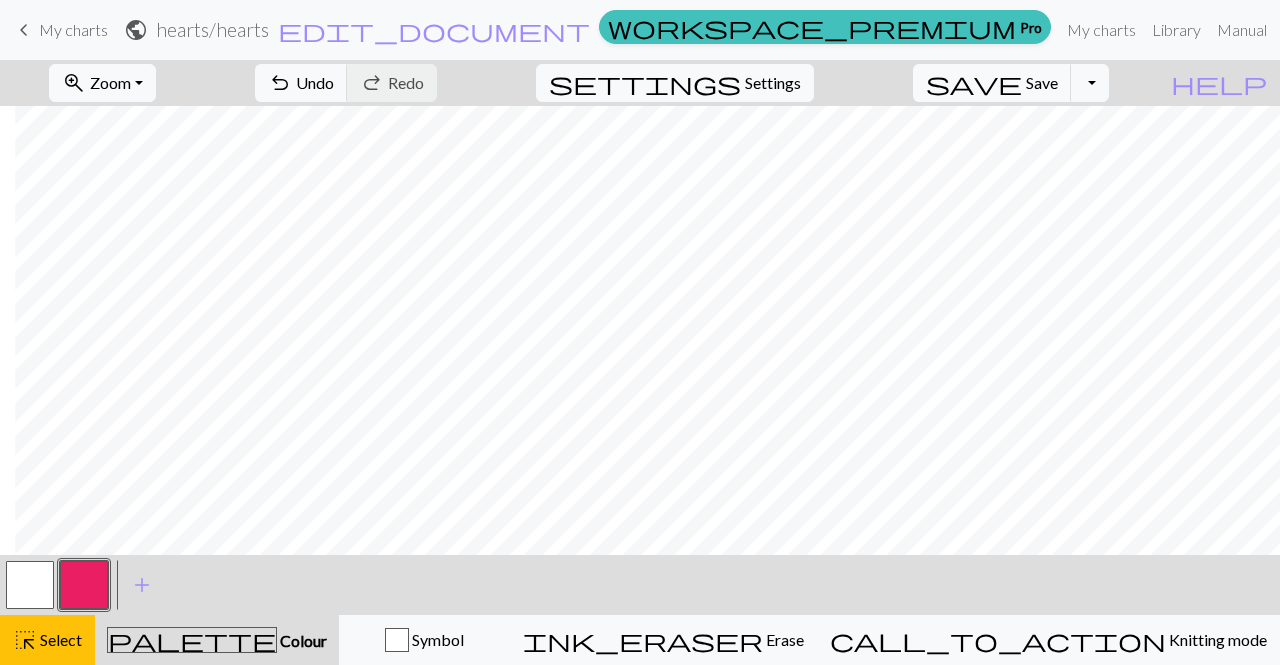 click at bounding box center (84, 585) 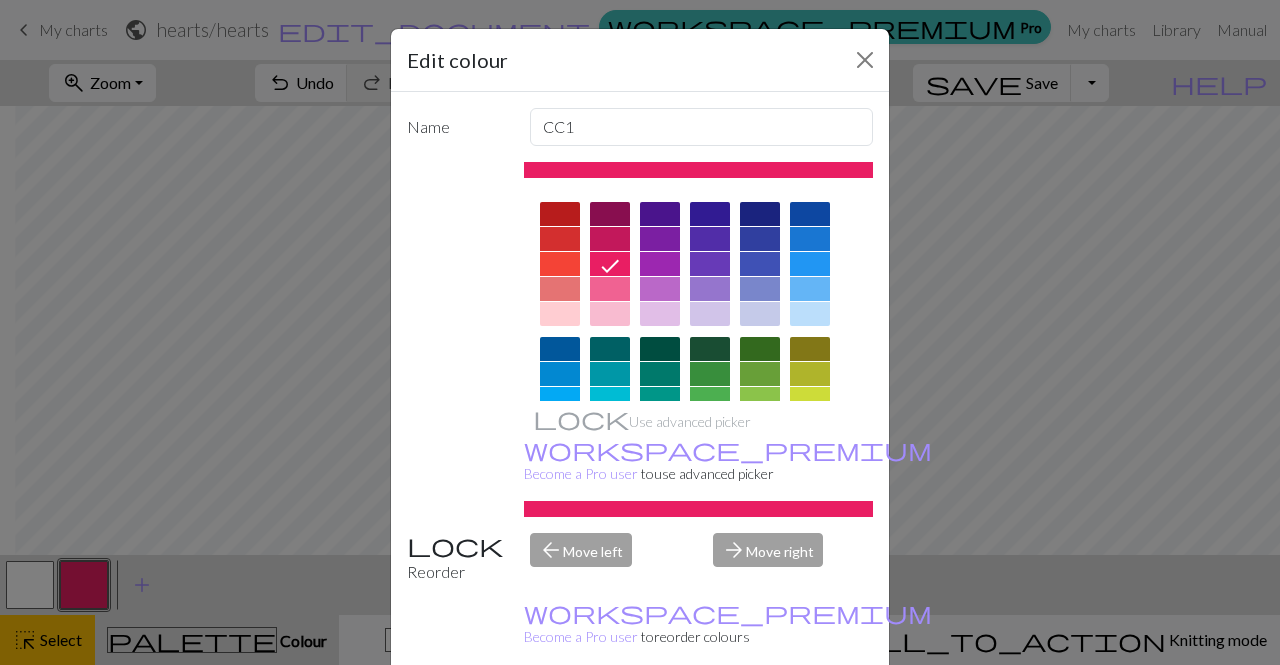 click on "Done" at bounding box center (760, 716) 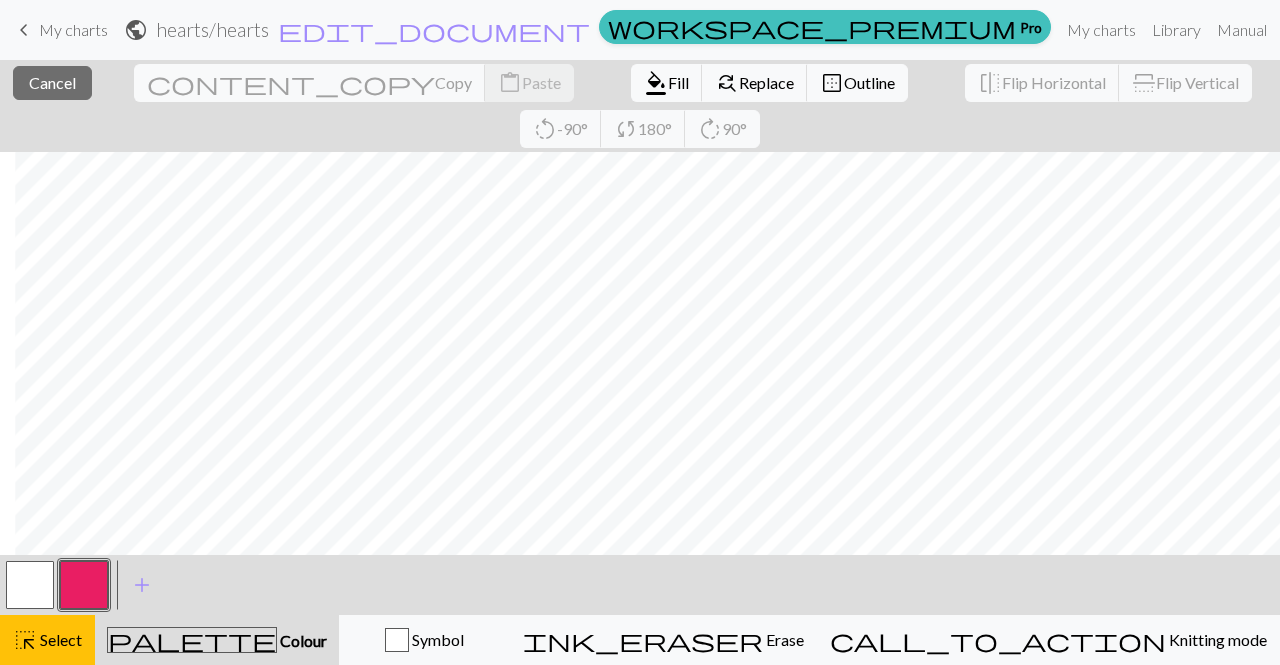 click at bounding box center (84, 585) 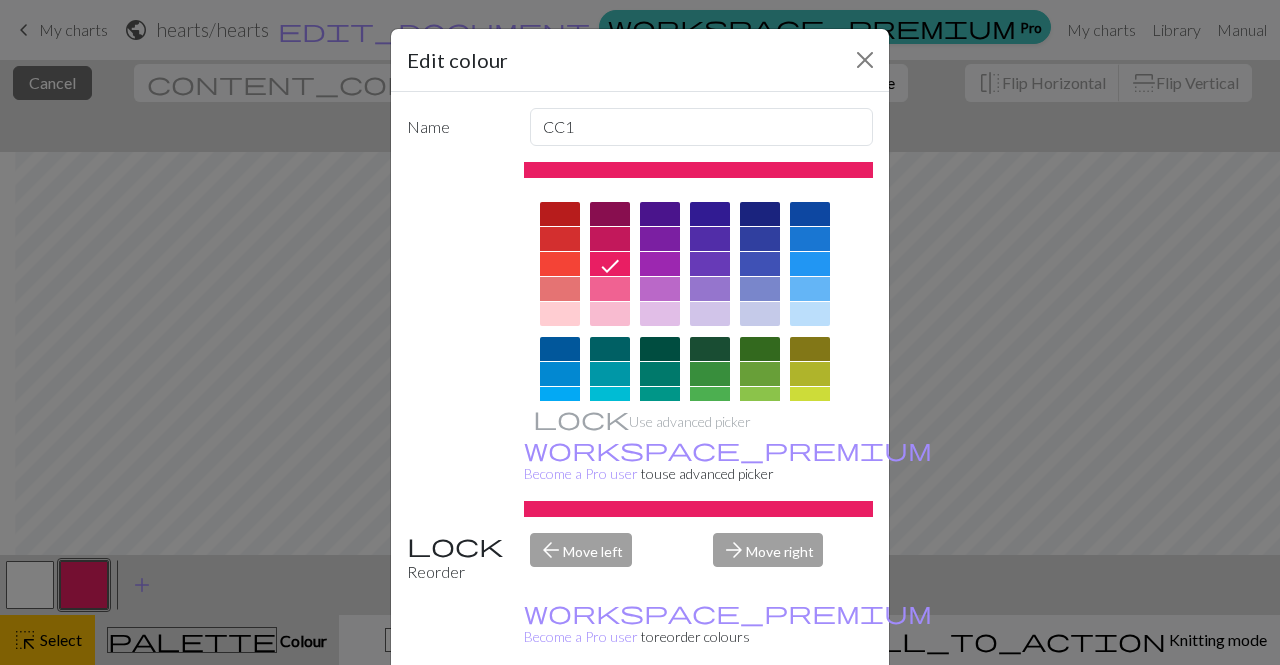 click on "Done" at bounding box center (760, 716) 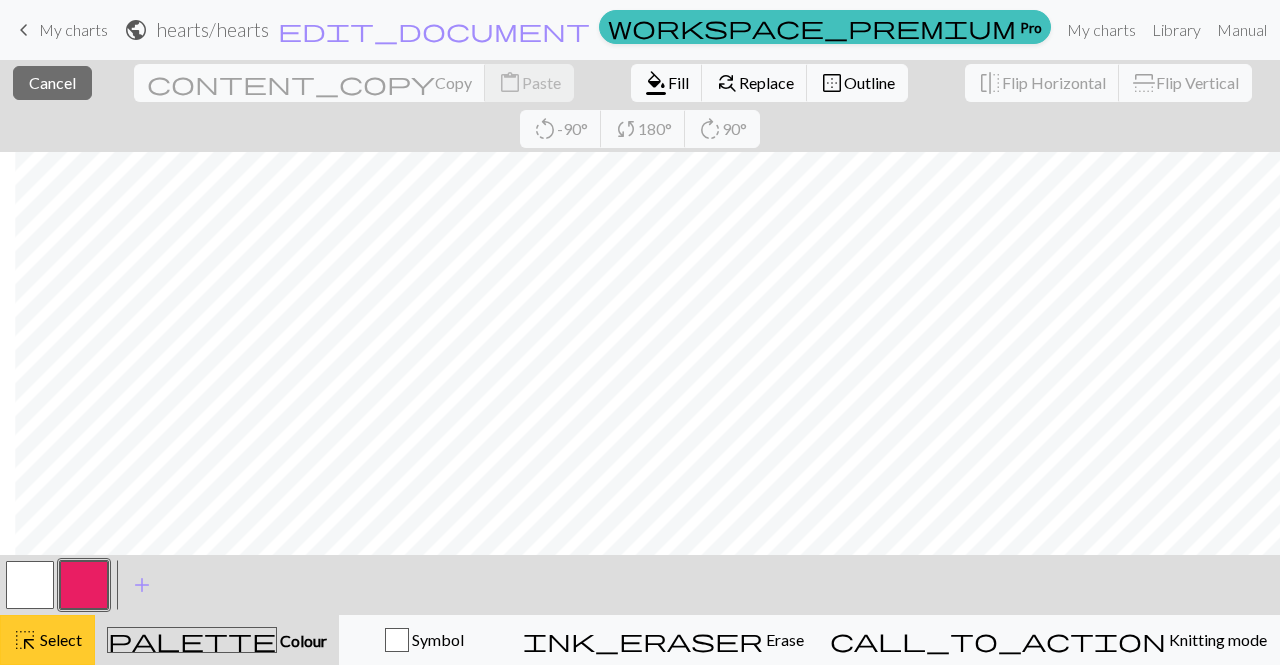 click on "highlight_alt   Select   Select" at bounding box center [47, 640] 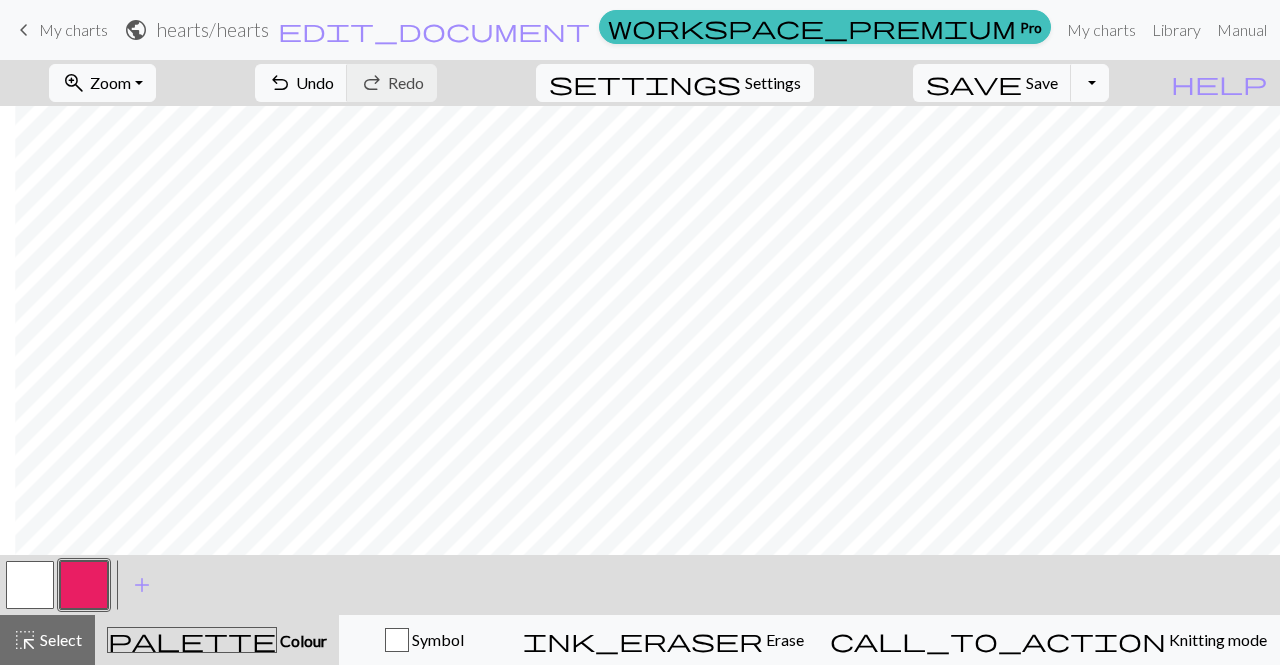 click at bounding box center (30, 585) 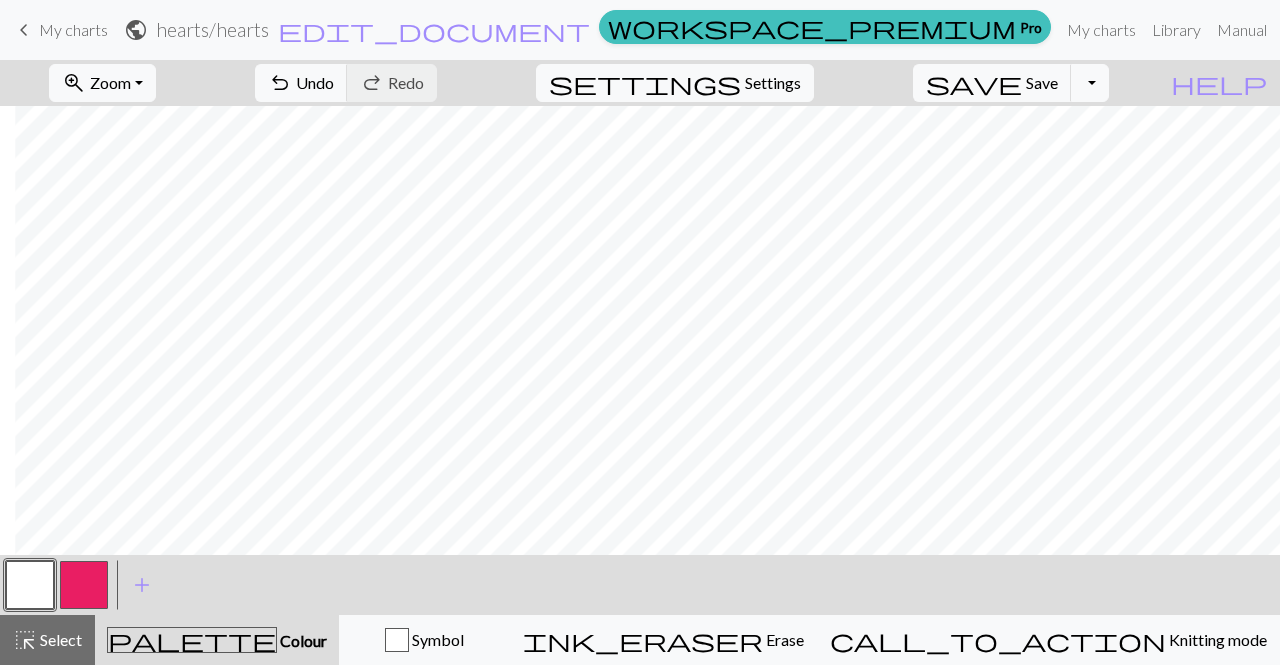 click at bounding box center (84, 585) 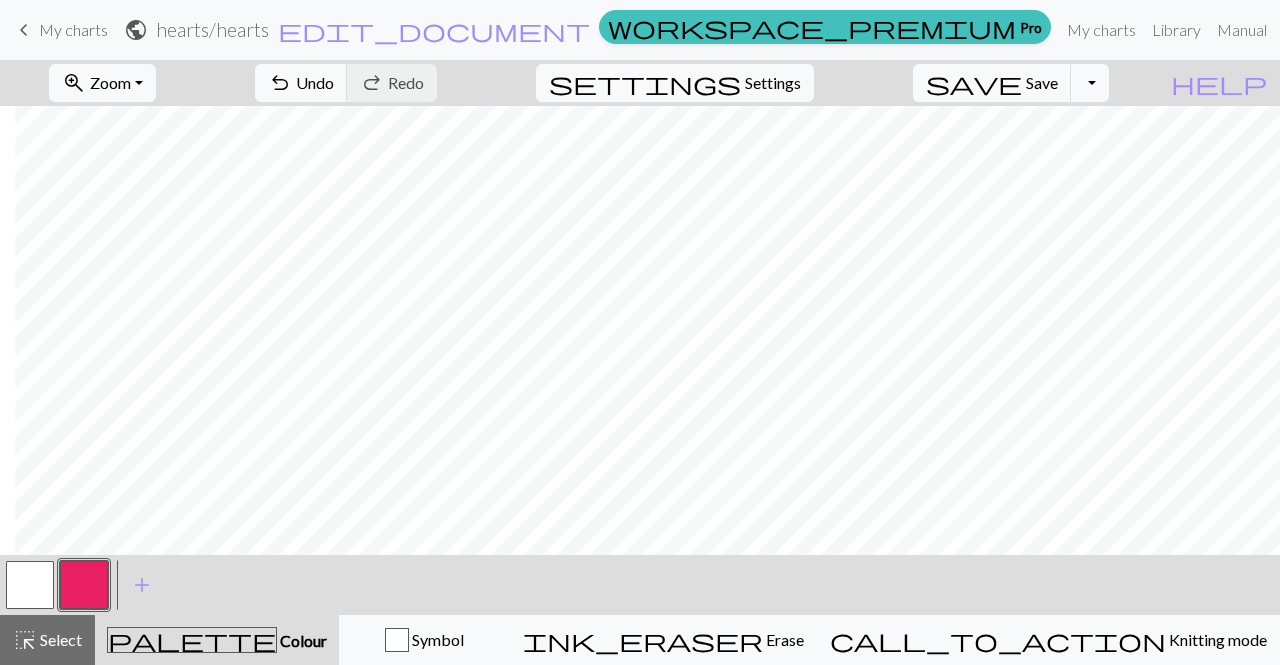 click at bounding box center [84, 585] 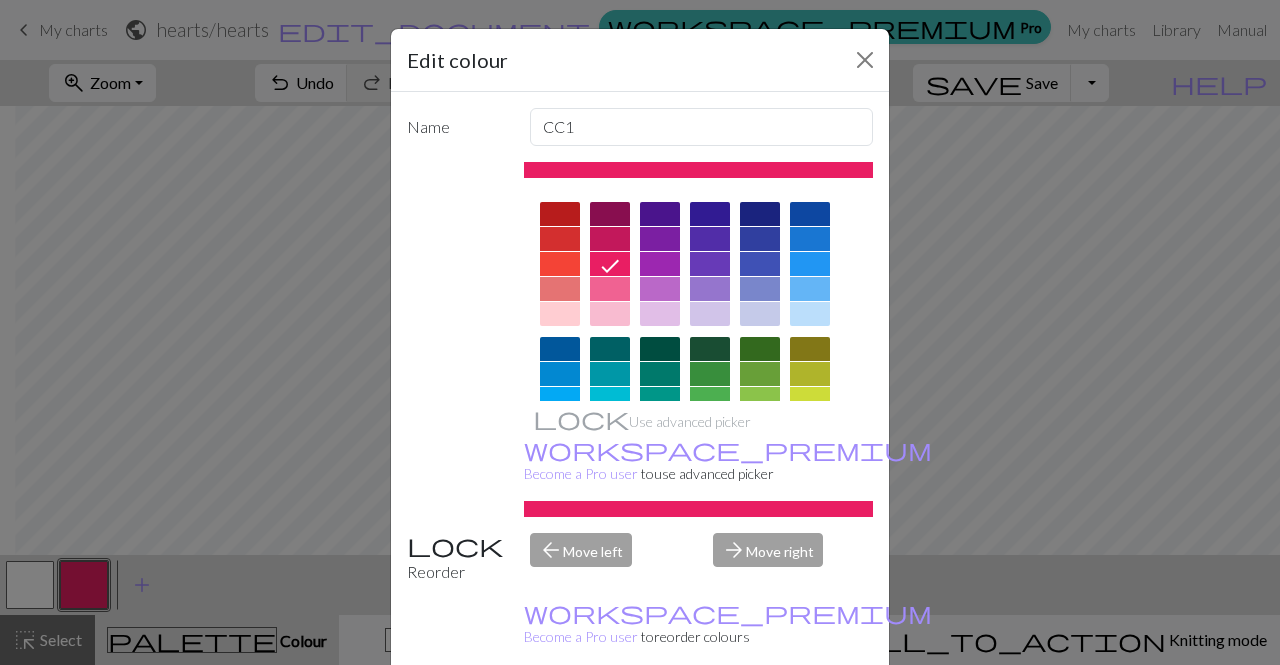 click on "Done" at bounding box center (760, 716) 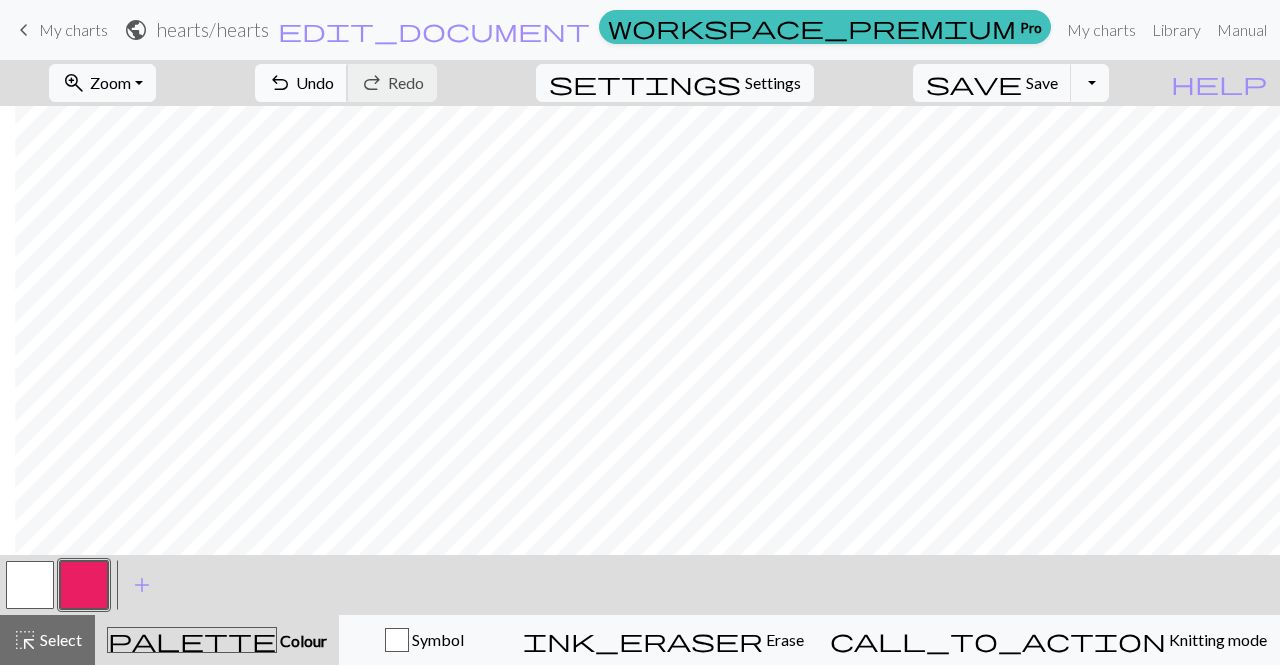 click on "Undo" at bounding box center (315, 82) 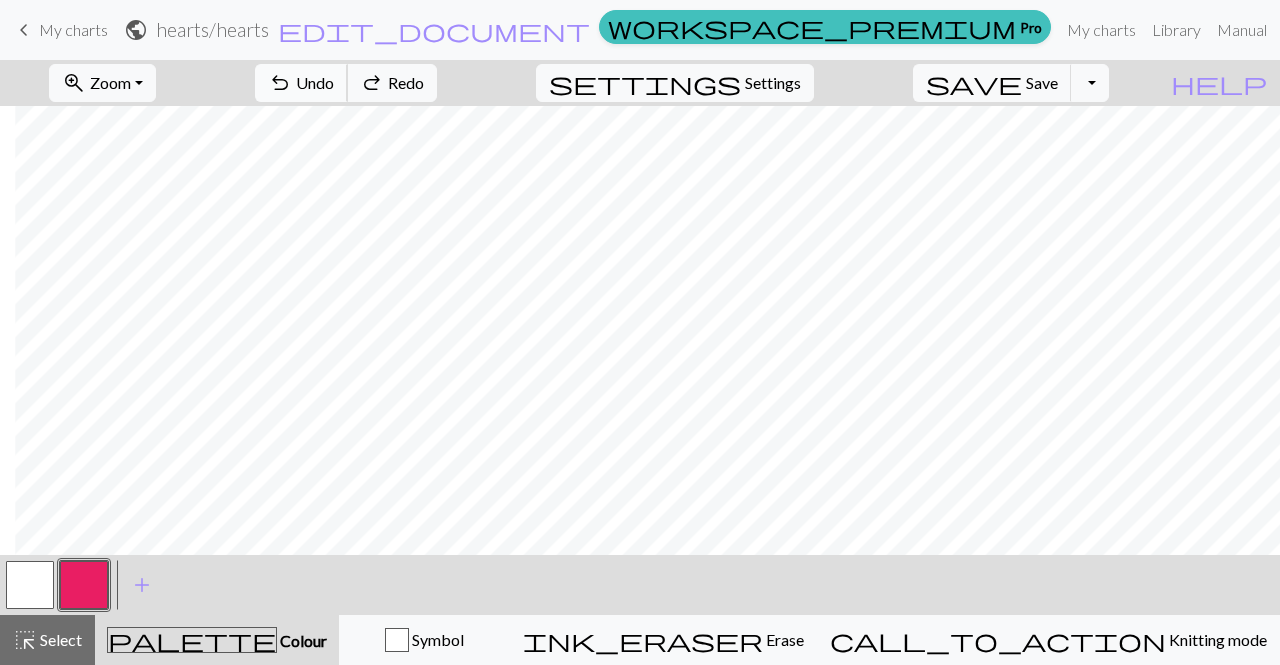 click on "undo Undo Undo" at bounding box center (301, 83) 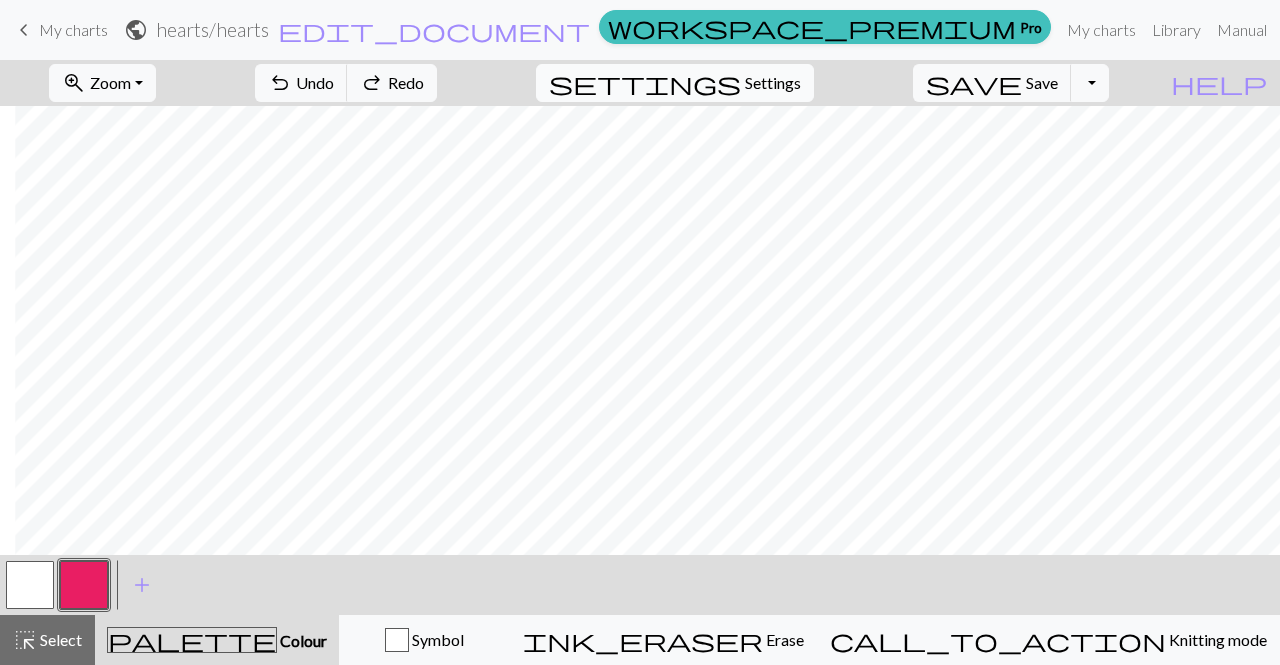 click on "settings" at bounding box center (645, 83) 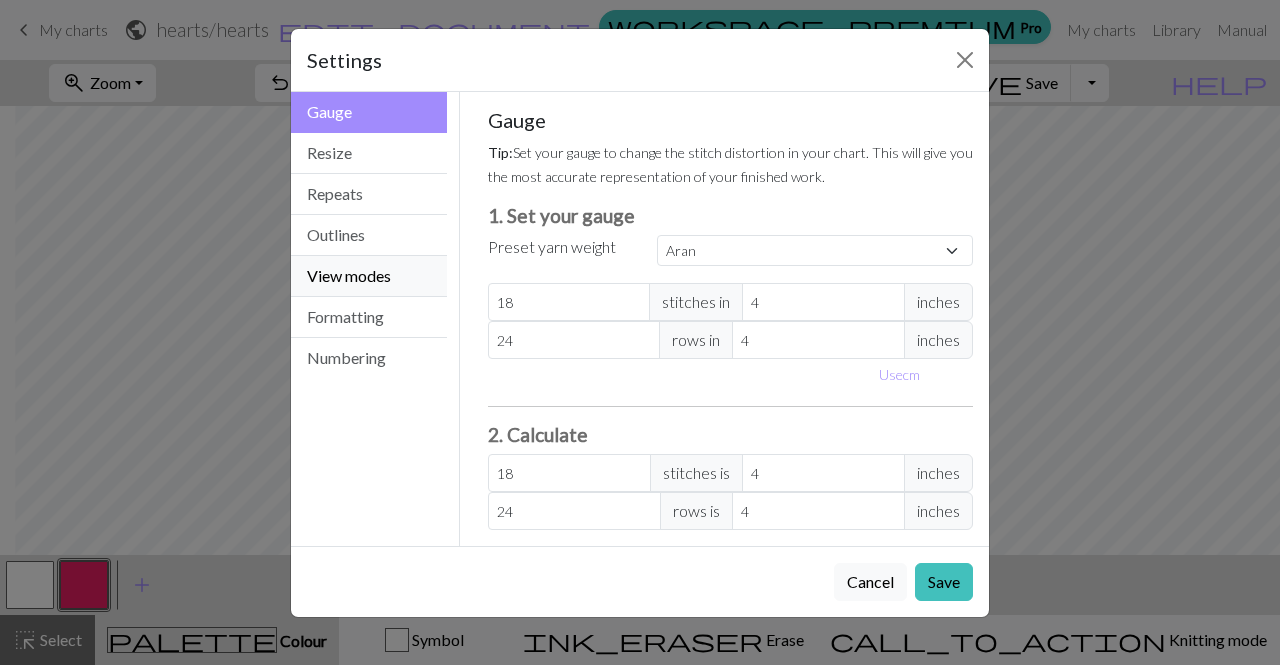 click on "View modes" at bounding box center [369, 276] 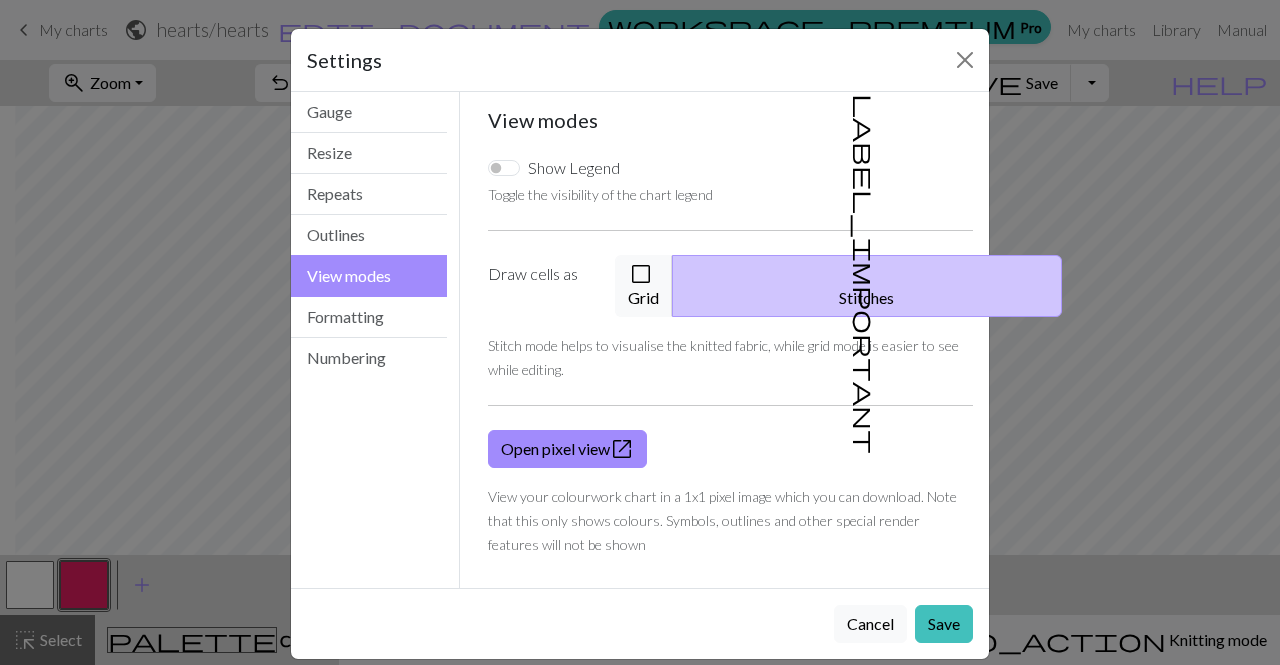 click on "Show Legend Toggle the visibility of the chart legend Draw cells as check_box_outline_blank Grid label_important Stitches Stitch mode helps to visualise the knitted fabric, while grid mode is easier to see while editing. Open pixel view  open_in_new View your colourwork chart in a 1x1 pixel image which you can download. Note that this only shows colours. Symbols, outlines and other special render features will not be shown" at bounding box center (731, 356) 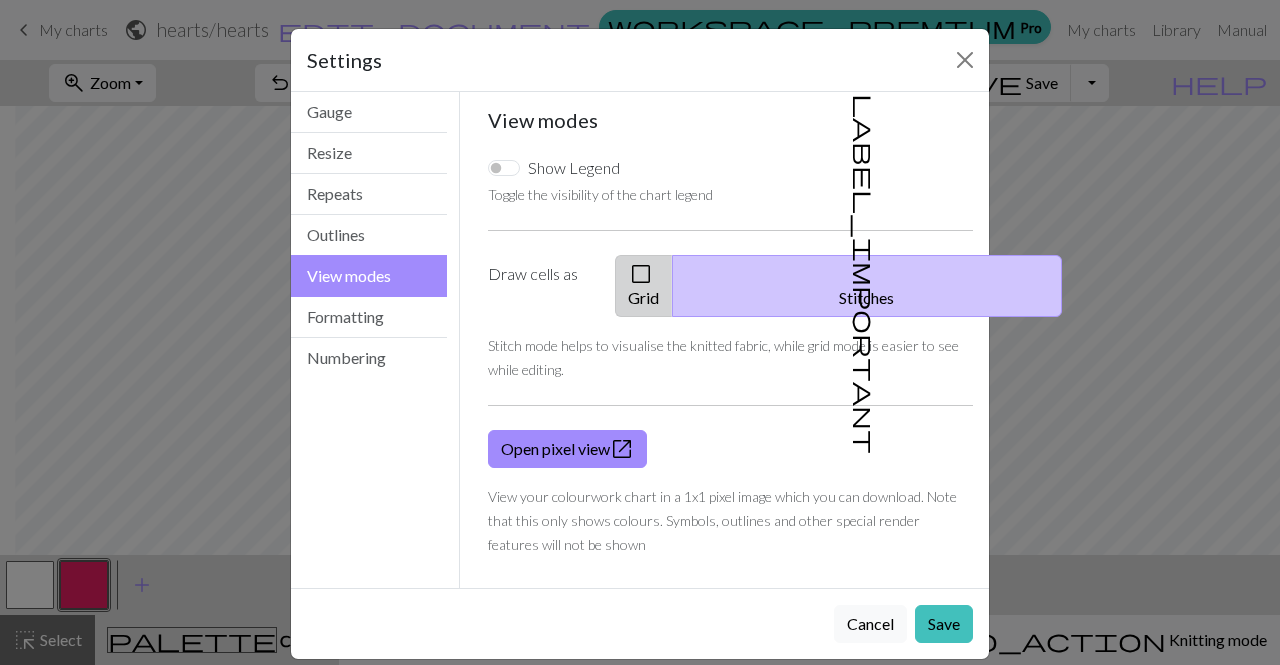 click on "check_box_outline_blank Grid" at bounding box center [644, 286] 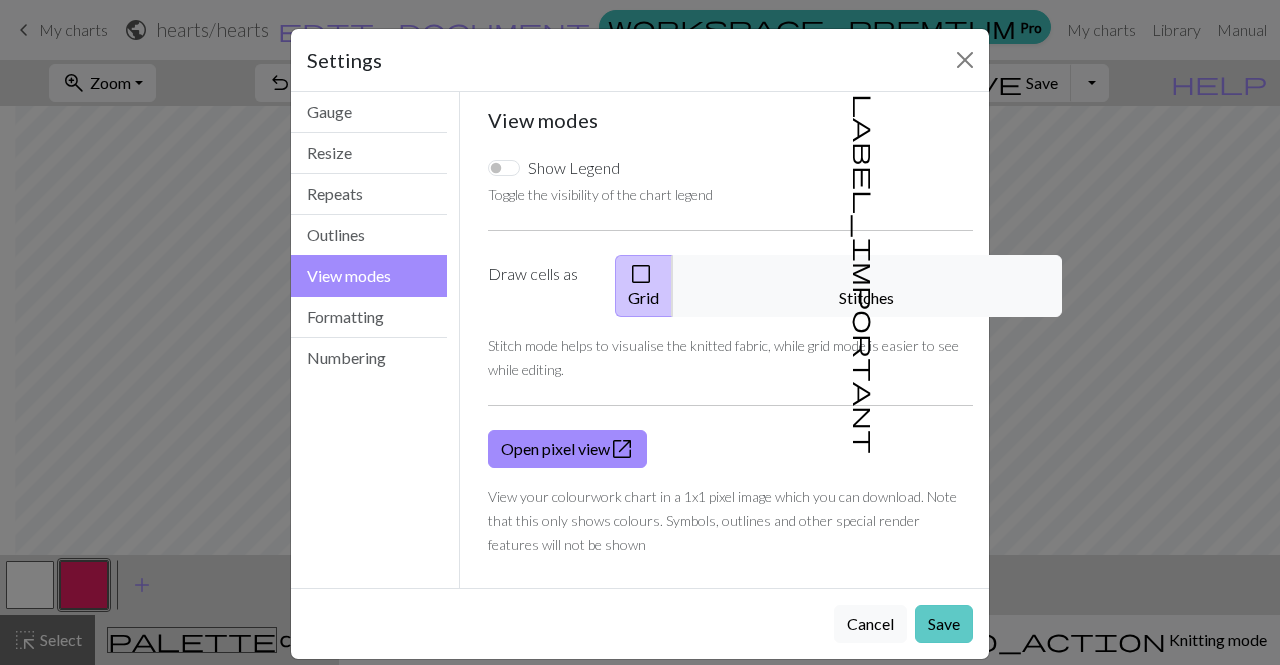 click on "Save" at bounding box center (944, 624) 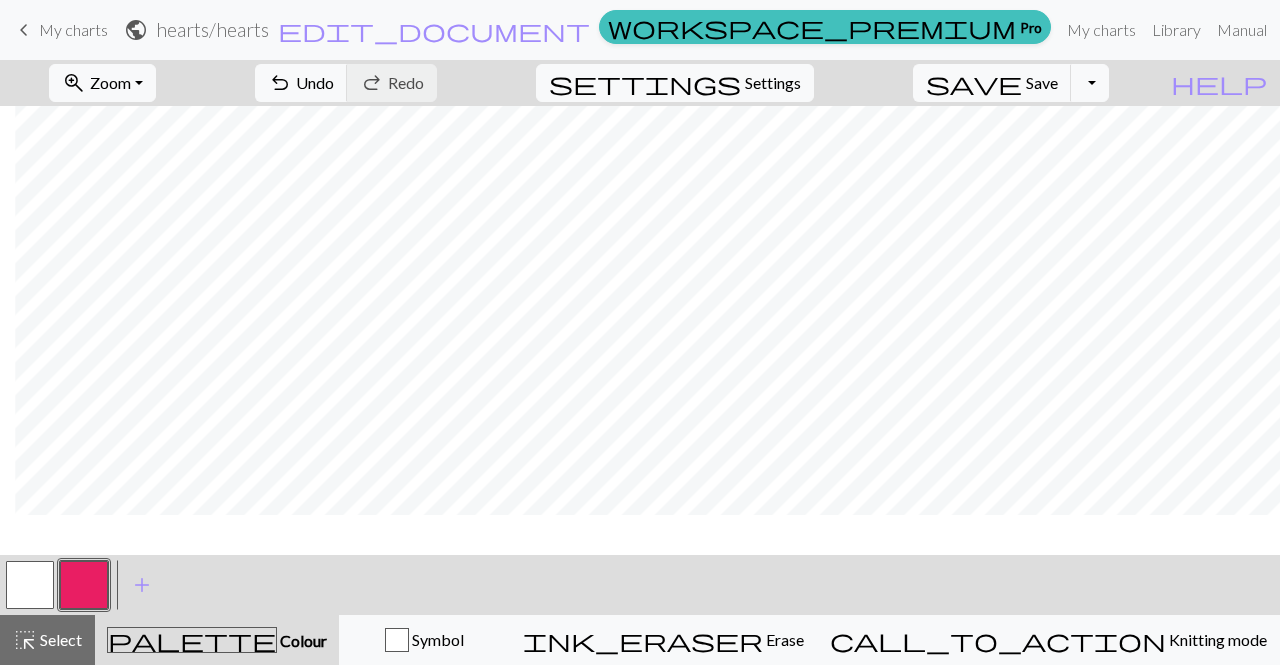 scroll, scrollTop: 0, scrollLeft: 15, axis: horizontal 